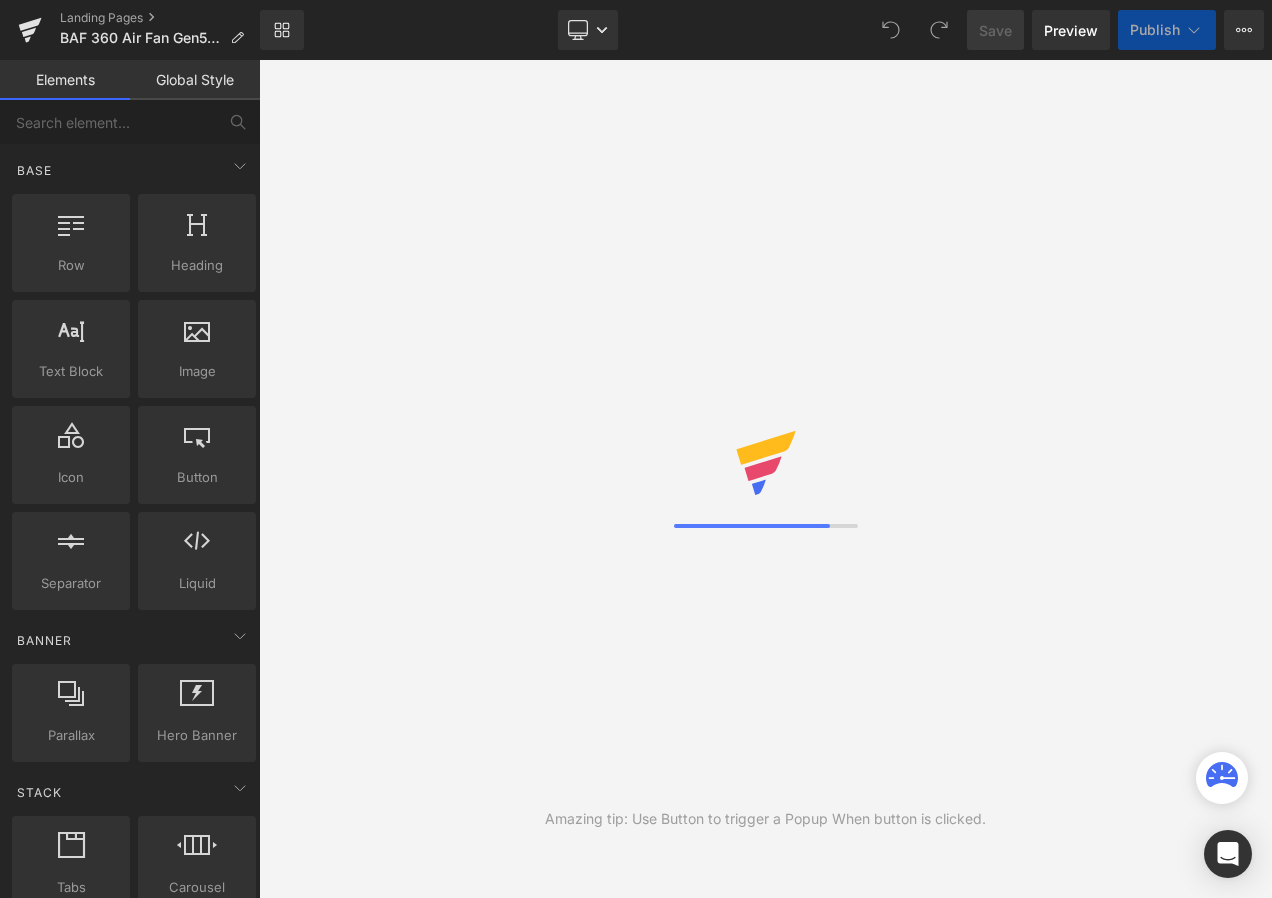 scroll, scrollTop: 0, scrollLeft: 0, axis: both 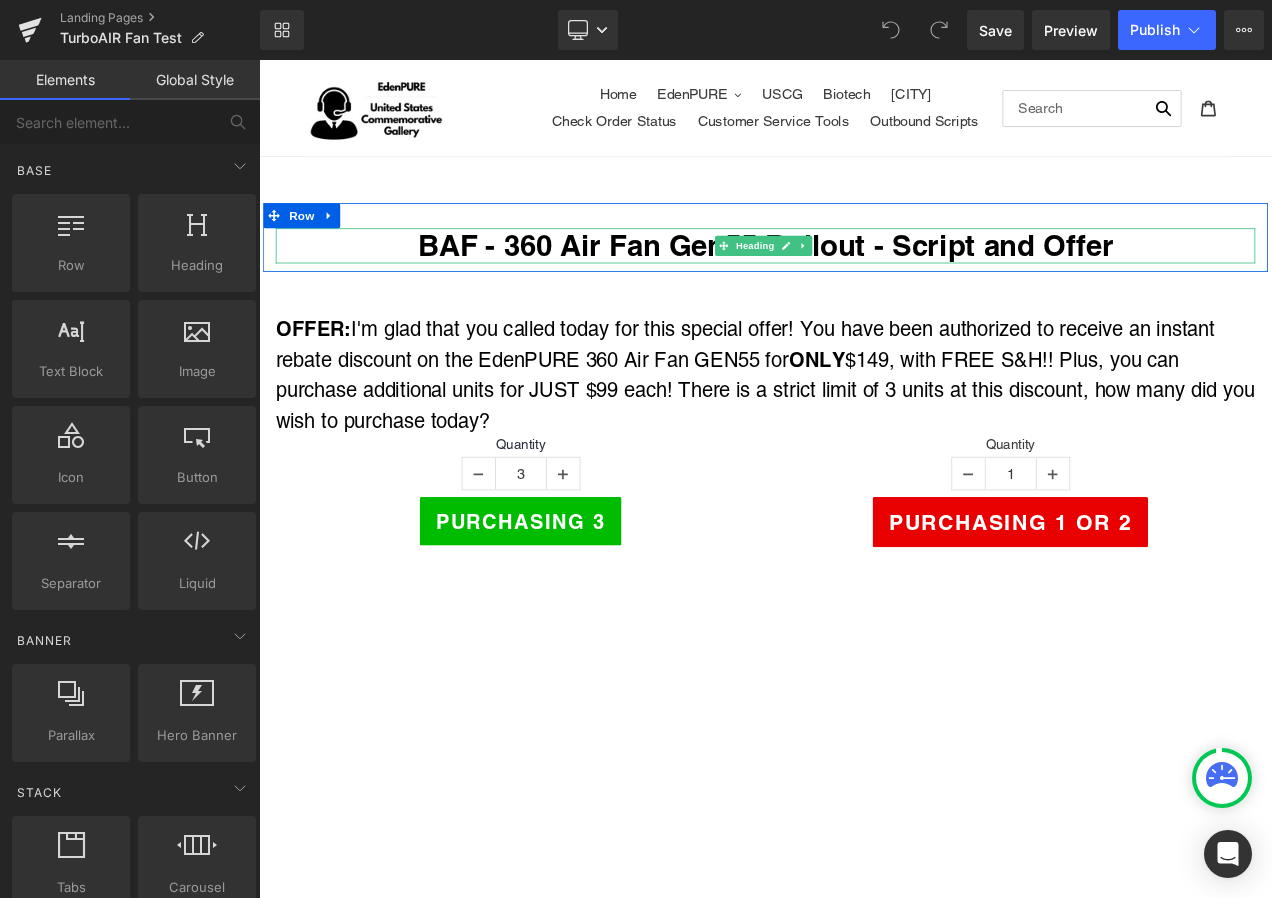 click on "BAF - 360 Air Fan Gen55 Rollout - Script and Offer" at bounding box center (864, 282) 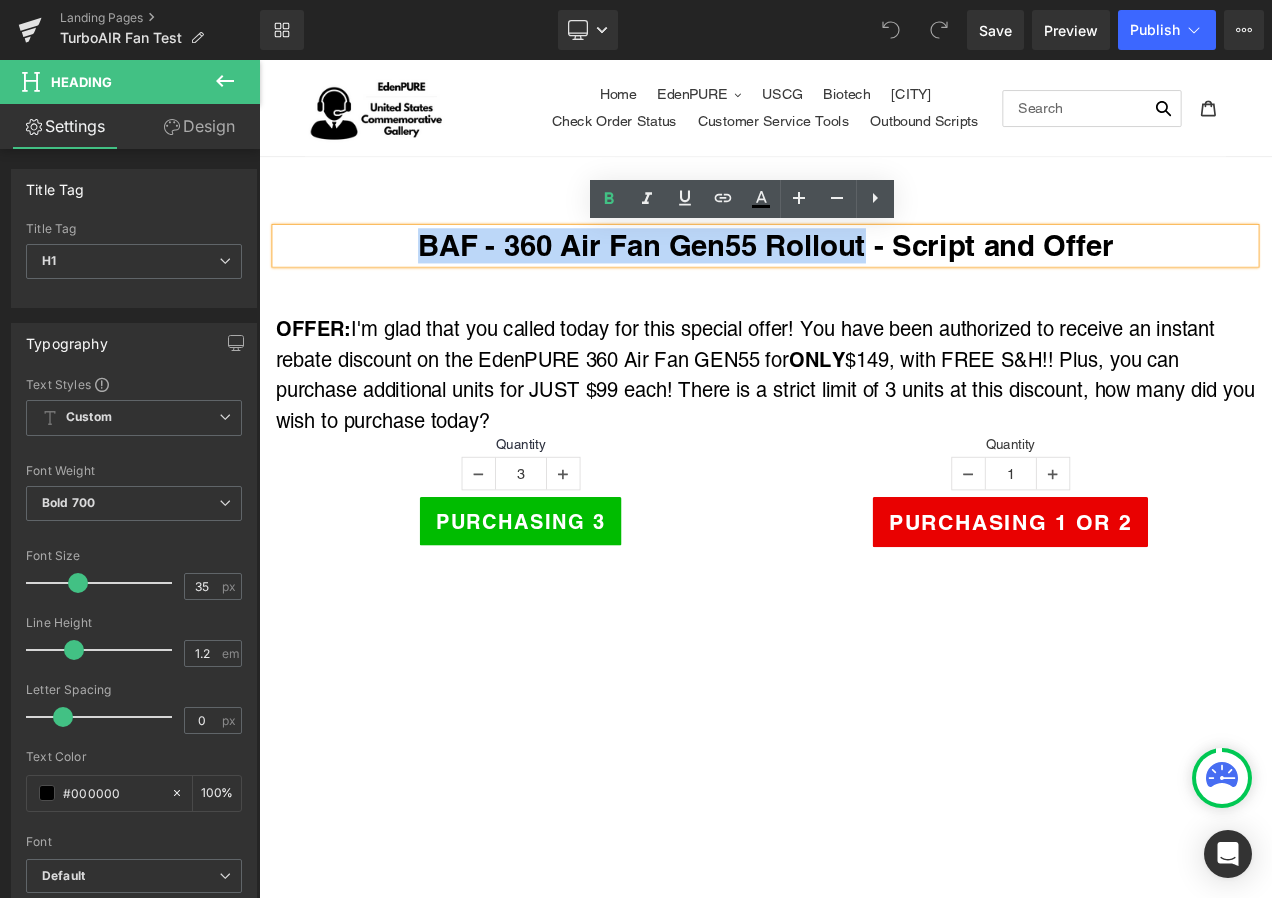 drag, startPoint x: 432, startPoint y: 272, endPoint x: 973, endPoint y: 290, distance: 541.2994 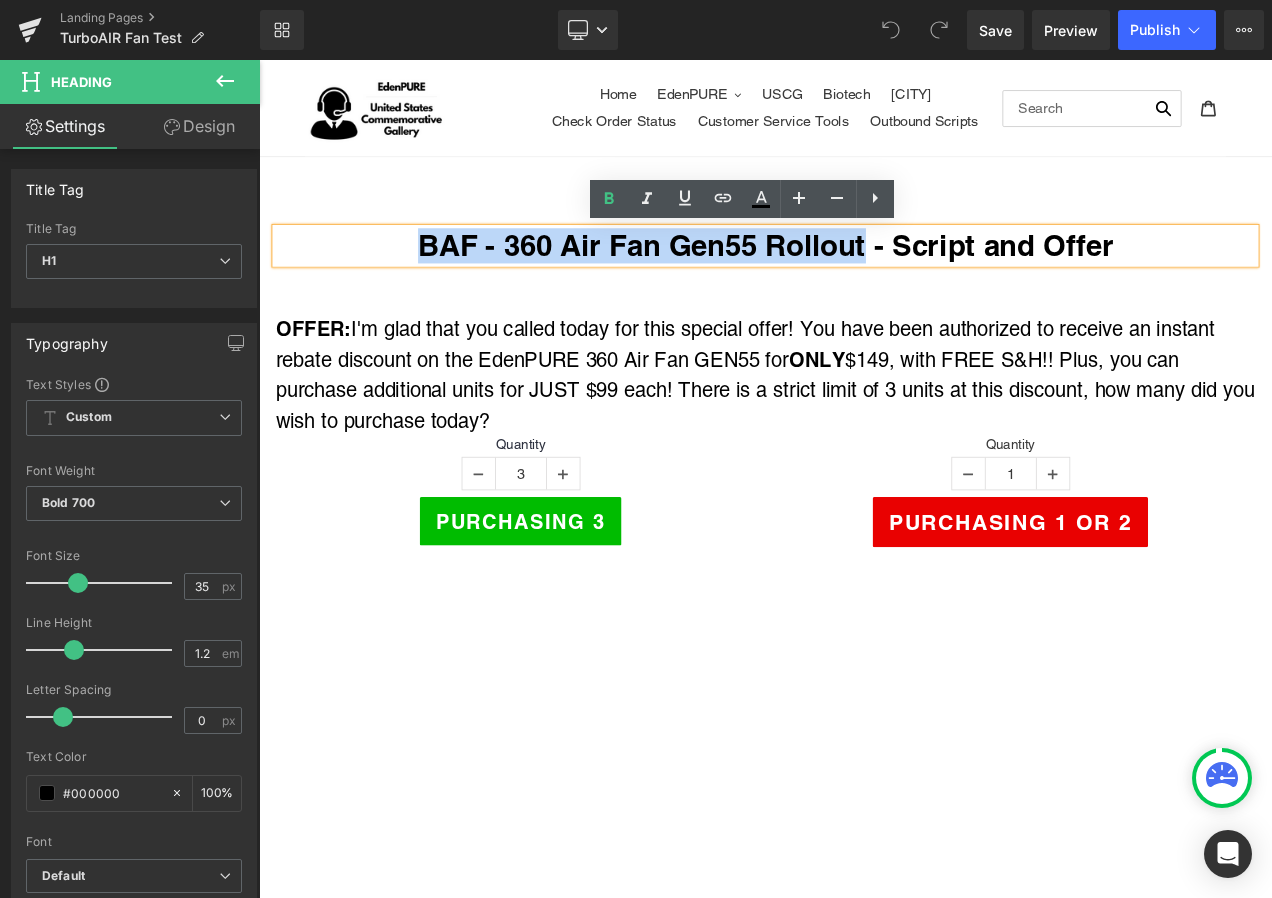 click on "BAF - 360 Air Fan Gen55 Rollout - Script and Offer" at bounding box center [864, 282] 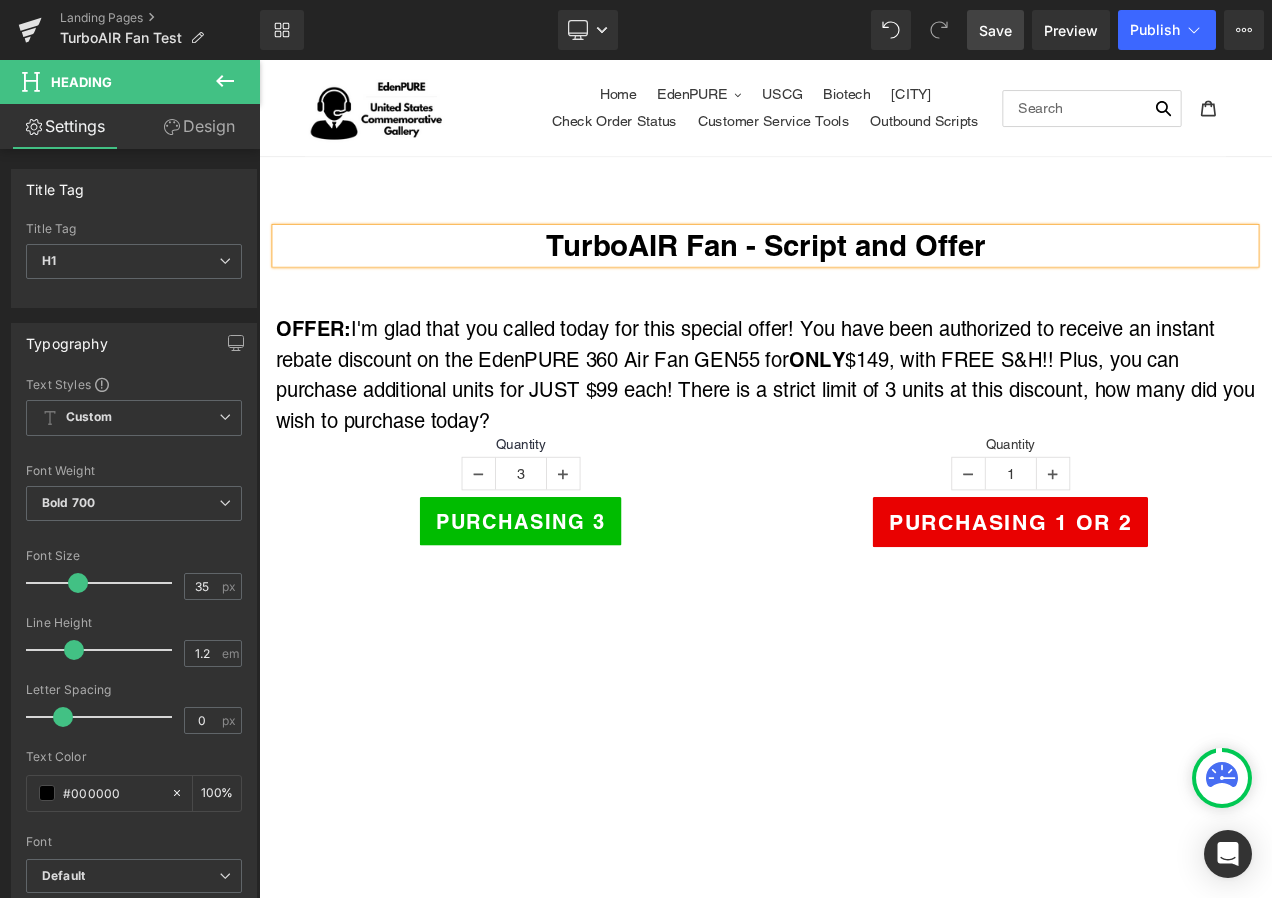 click on "Save" at bounding box center [995, 30] 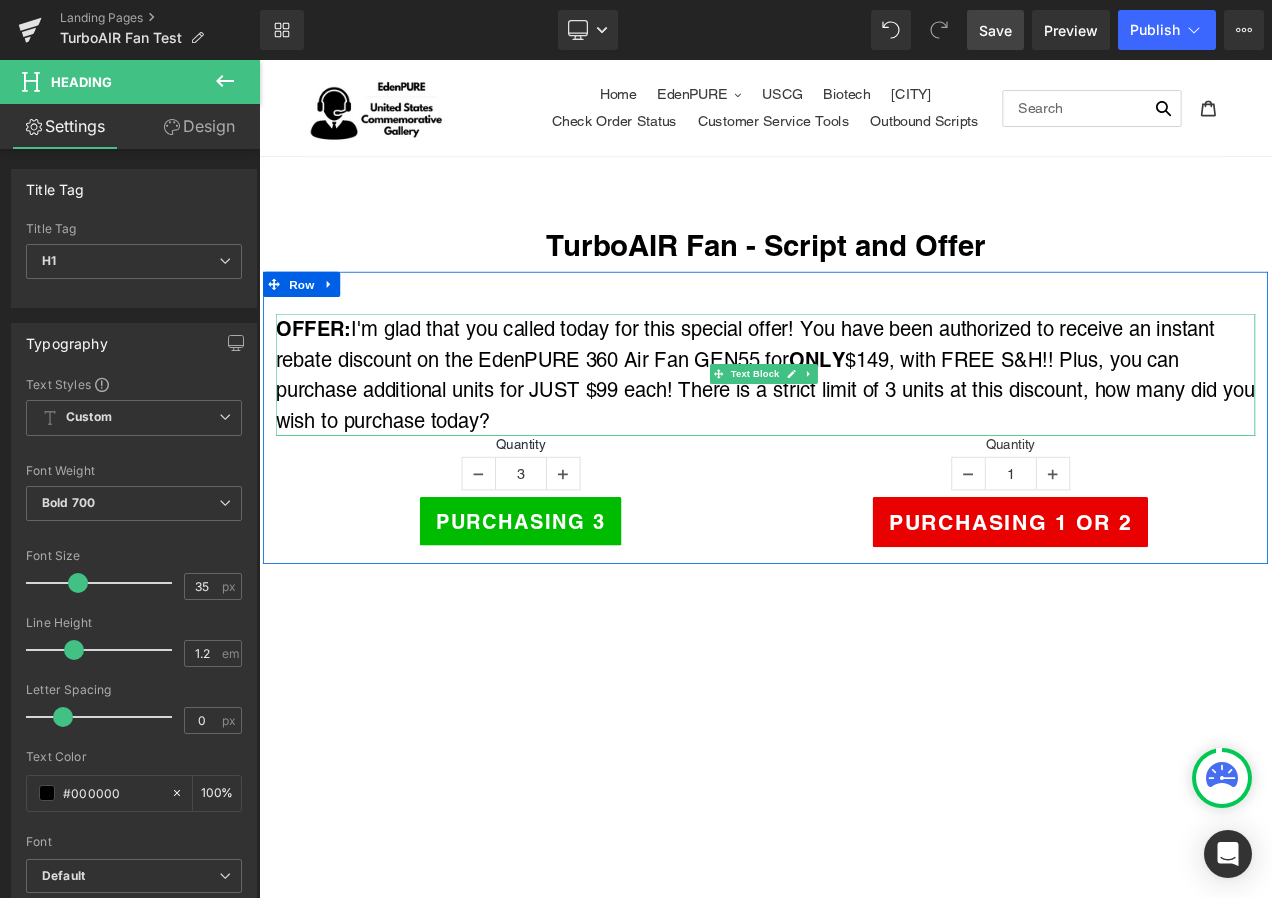 drag, startPoint x: 1255, startPoint y: 384, endPoint x: 1342, endPoint y: 387, distance: 87.05171 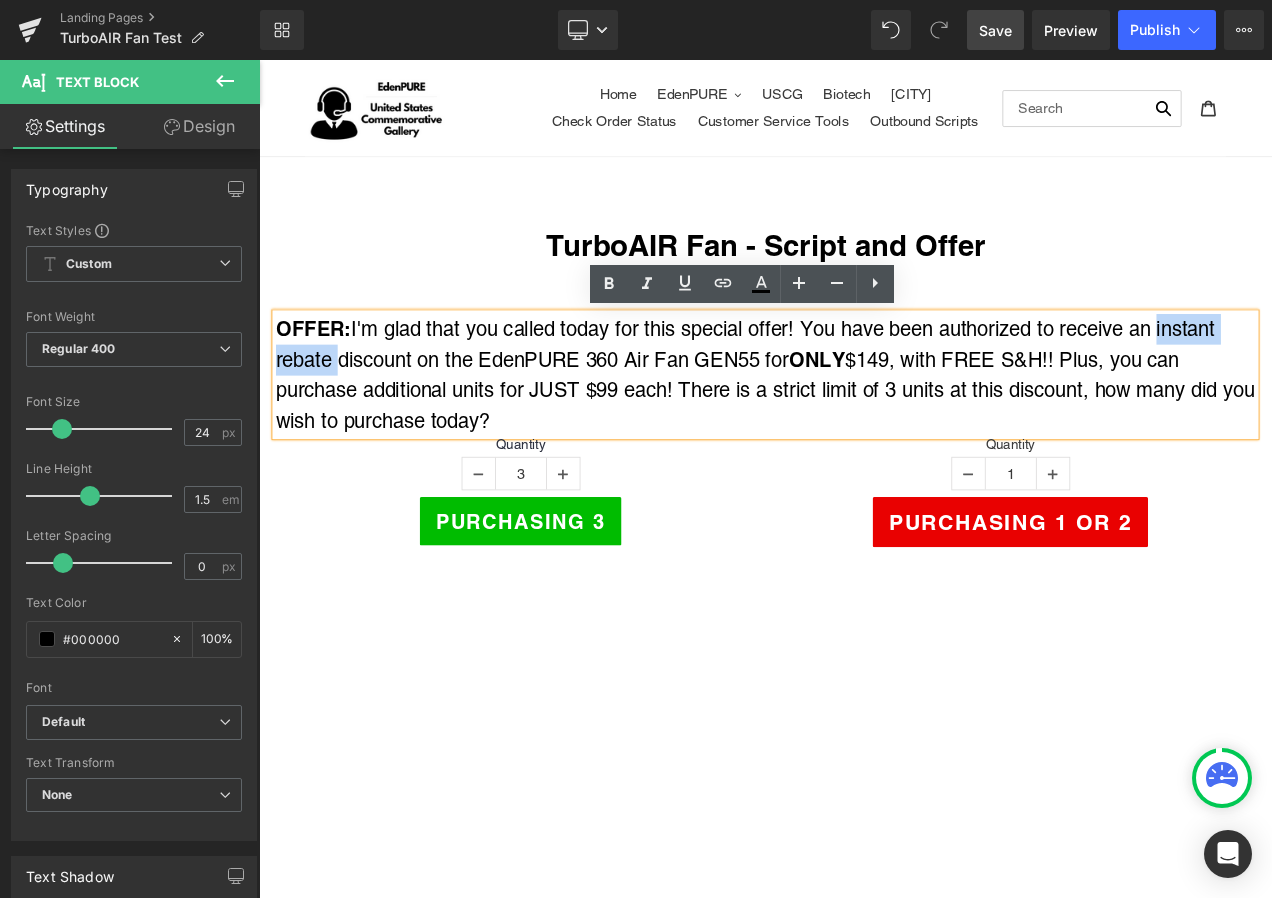 drag, startPoint x: 1336, startPoint y: 381, endPoint x: 350, endPoint y: 420, distance: 986.771 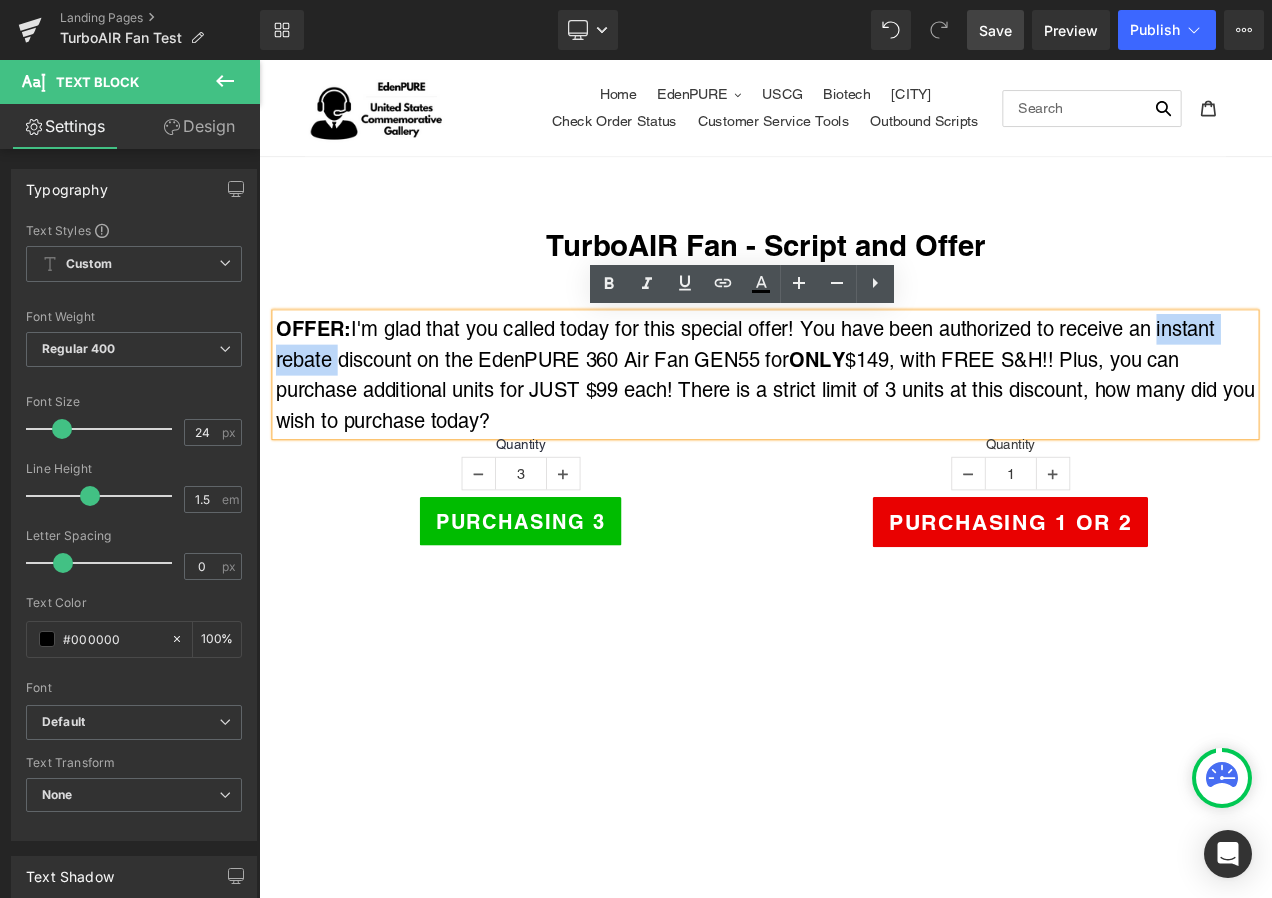 click on "I'm glad that you called today for this special offer! You have been authorized to receive an instant rebate discount on the EdenPURE 360 Air Fan GEN55 for  ONLY  $149, with FREE S&H!! Plus, you can purchase additional units for JUST $99 each! There is a strict limit of 3 units at this discount, how many did you wish to purchase today?" at bounding box center (863, 436) 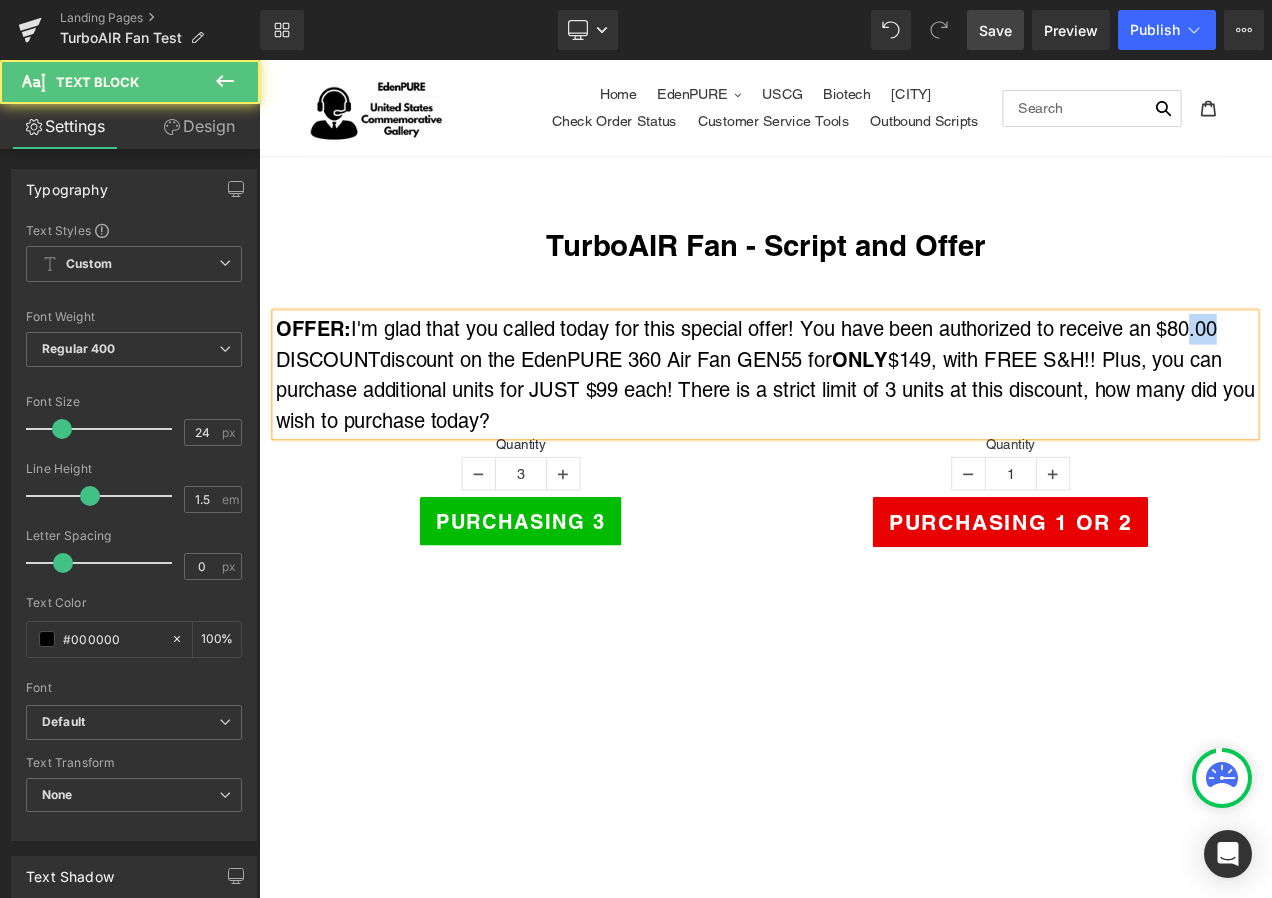 drag, startPoint x: 1378, startPoint y: 382, endPoint x: 1345, endPoint y: 269, distance: 117.72001 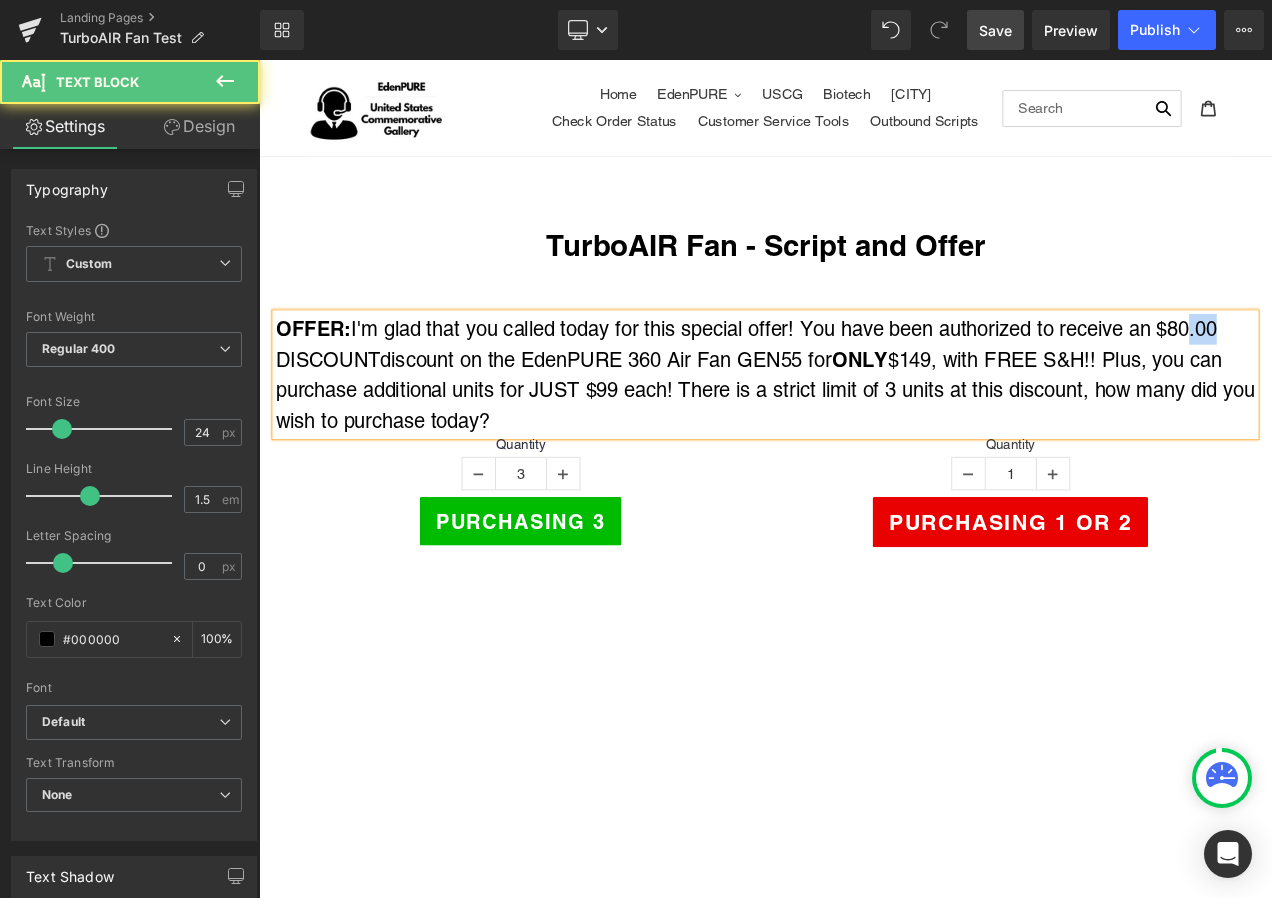 click on "OFFER:  I'm glad that you called today for this special offer! You have been authorized to receive an $80.00" at bounding box center (864, 381) 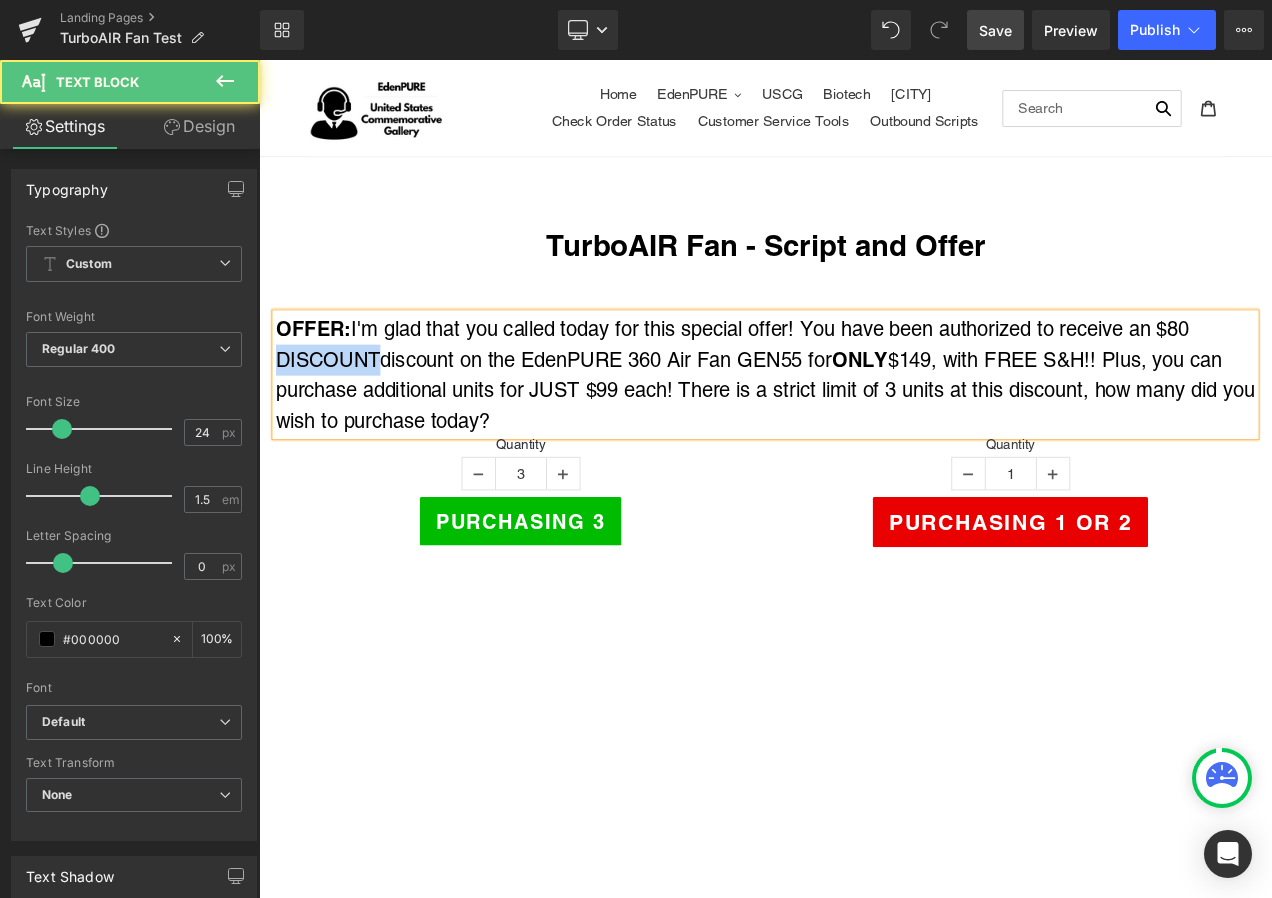 drag, startPoint x: 399, startPoint y: 419, endPoint x: 273, endPoint y: 425, distance: 126.14278 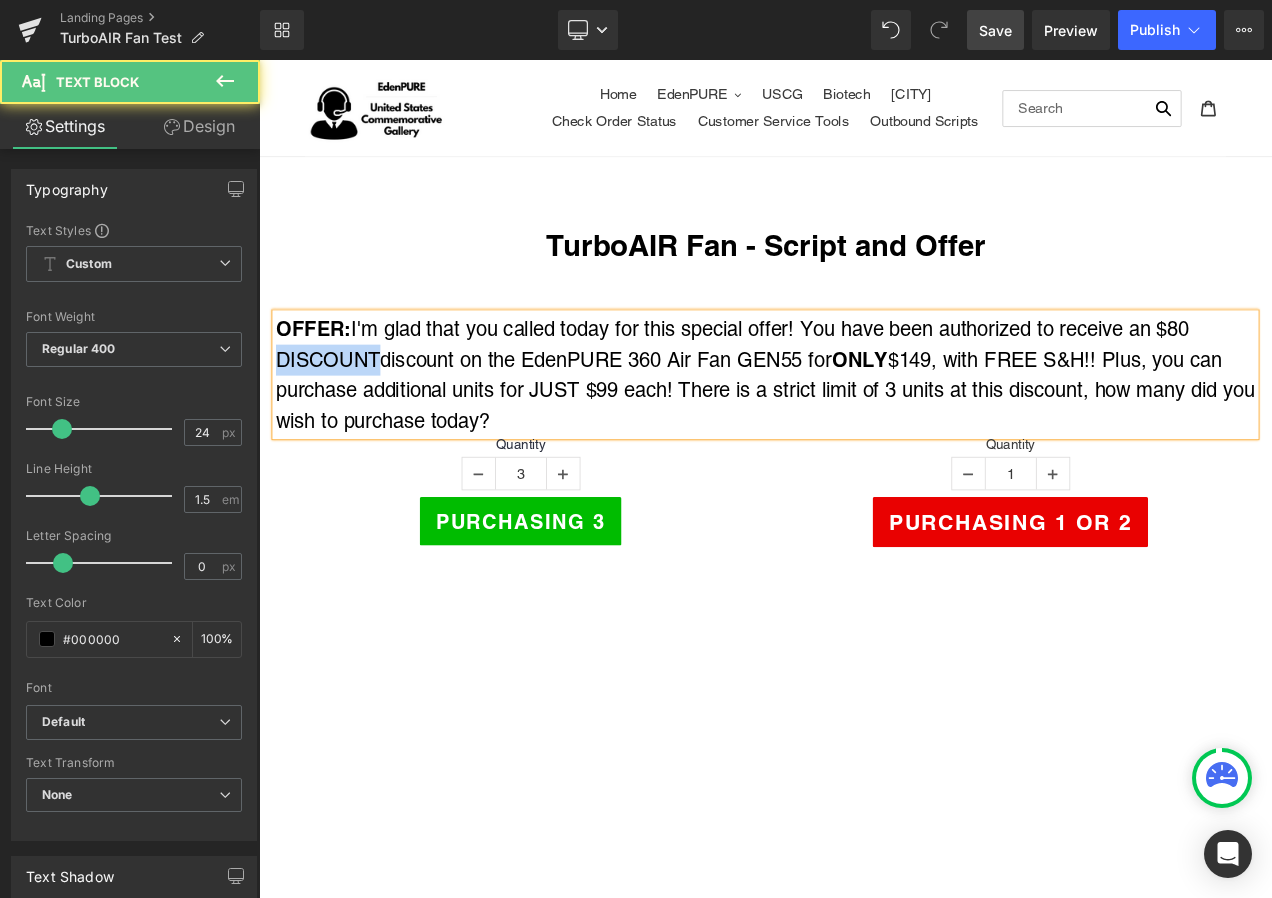 click on "DISCOUNTdiscount on the EdenPURE 360 Air Fan GEN55 for  ONLY  $149, with FREE S&H!! Plus, you can purchase additional units for JUST $99 each! There is a strict limit of 3 units at this discount, how many did you wish to purchase today?" at bounding box center (863, 454) 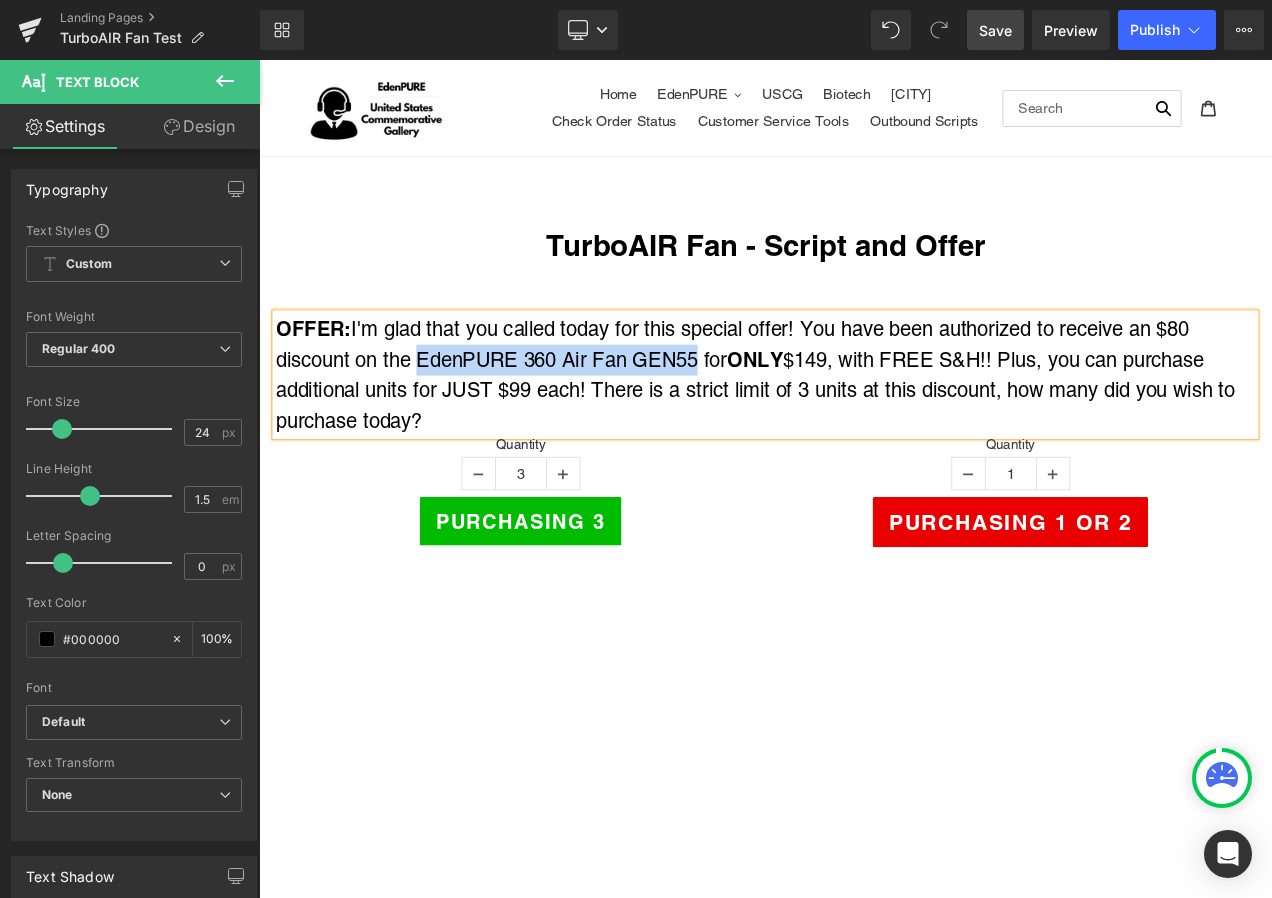 drag, startPoint x: 444, startPoint y: 421, endPoint x: 773, endPoint y: 418, distance: 329.01367 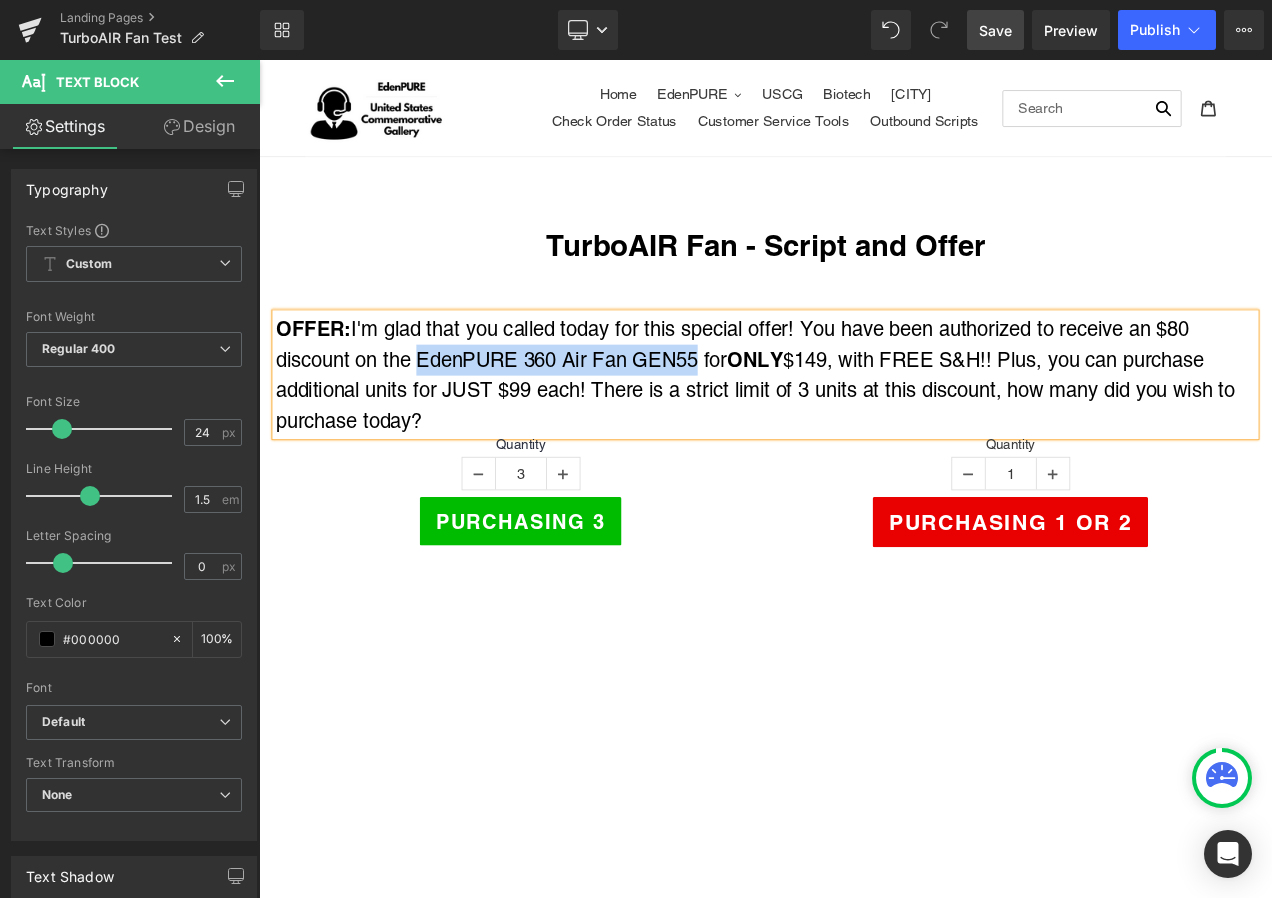 click on "discount on the EdenPURE 360 Air Fan GEN55 for  ONLY  $149, with FREE S&H!! Plus, you can purchase additional units for JUST $99 each! There is a strict limit of 3 units at this discount, how many did you wish to purchase today?" at bounding box center [852, 454] 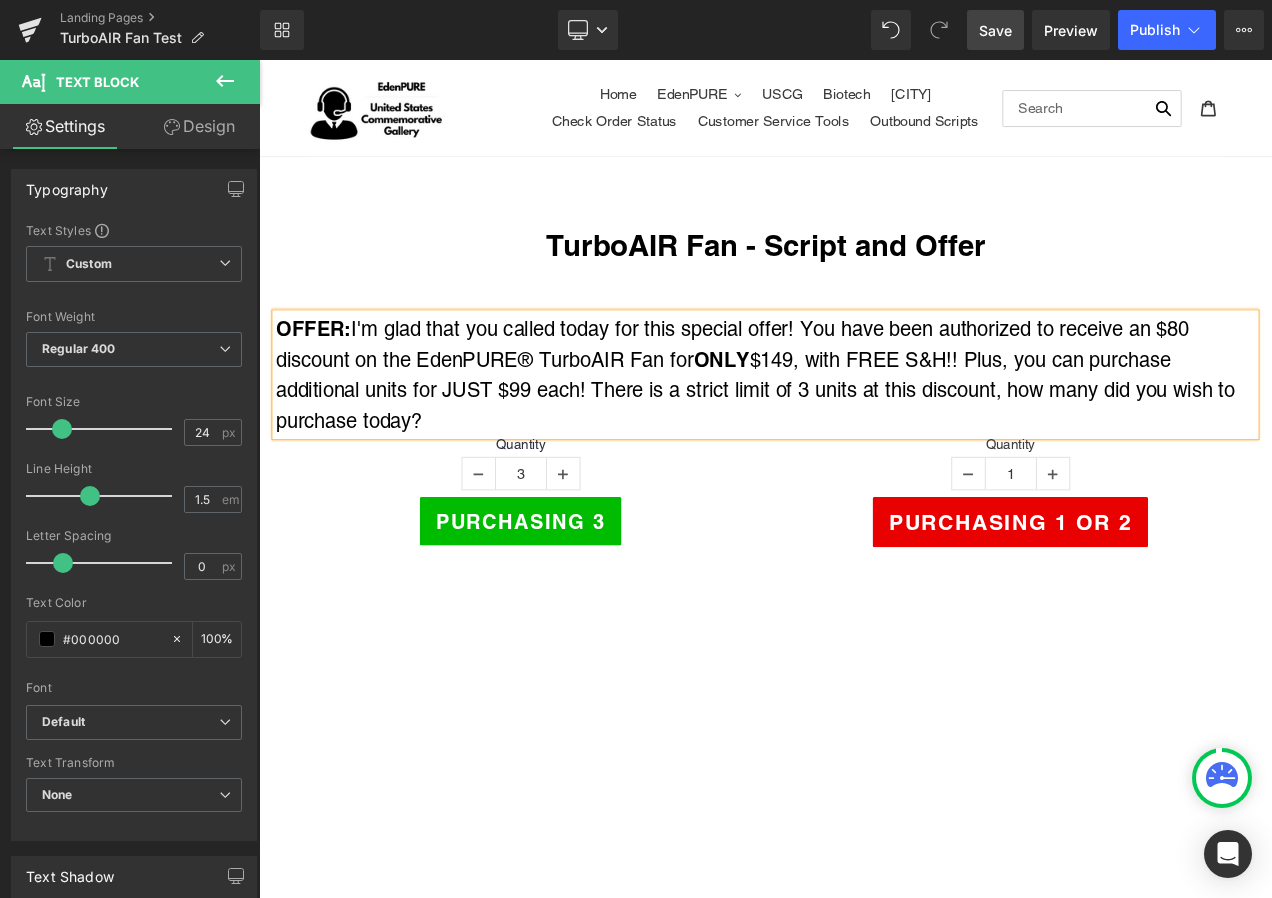 click on "discount on the EdenPURE® TurboAIR Fan for  ONLY  $149, with FREE S&H!! Plus, you can purchase additional units for JUST $99 each! There is a strict limit of 3 units at this discount, how many did you wish to purchase today?" at bounding box center [852, 454] 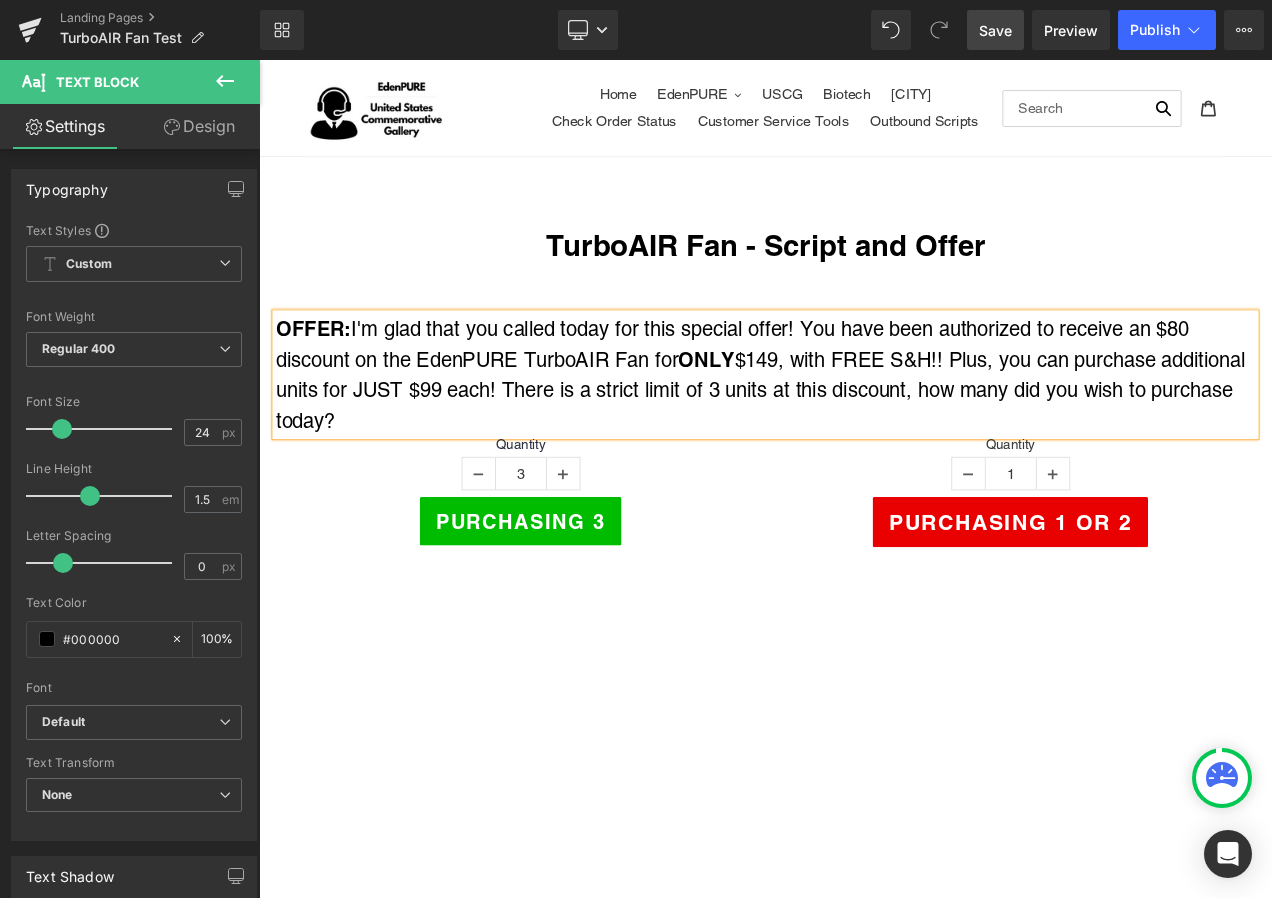 click on "Save" at bounding box center [995, 30] 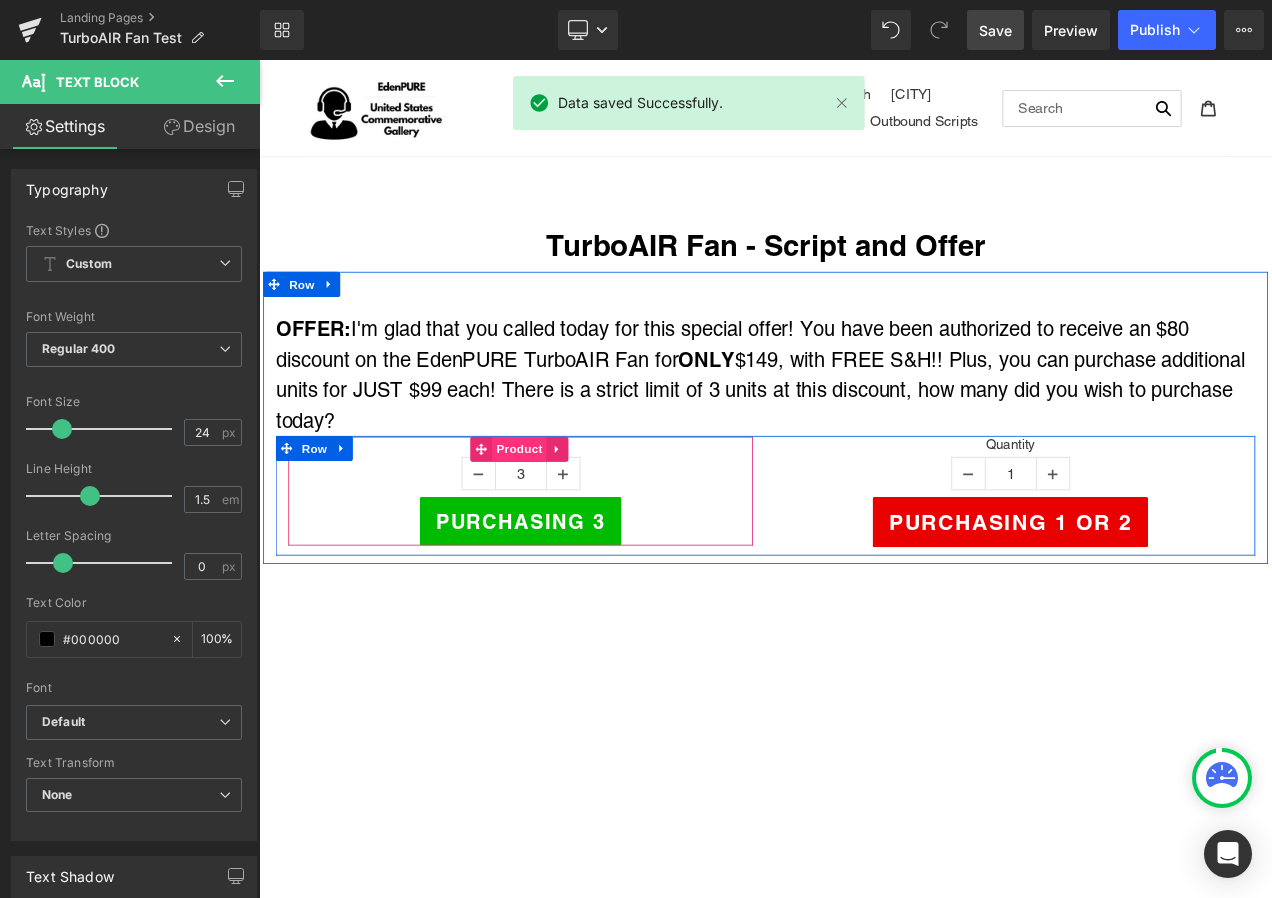 click on "Product" at bounding box center [570, 525] 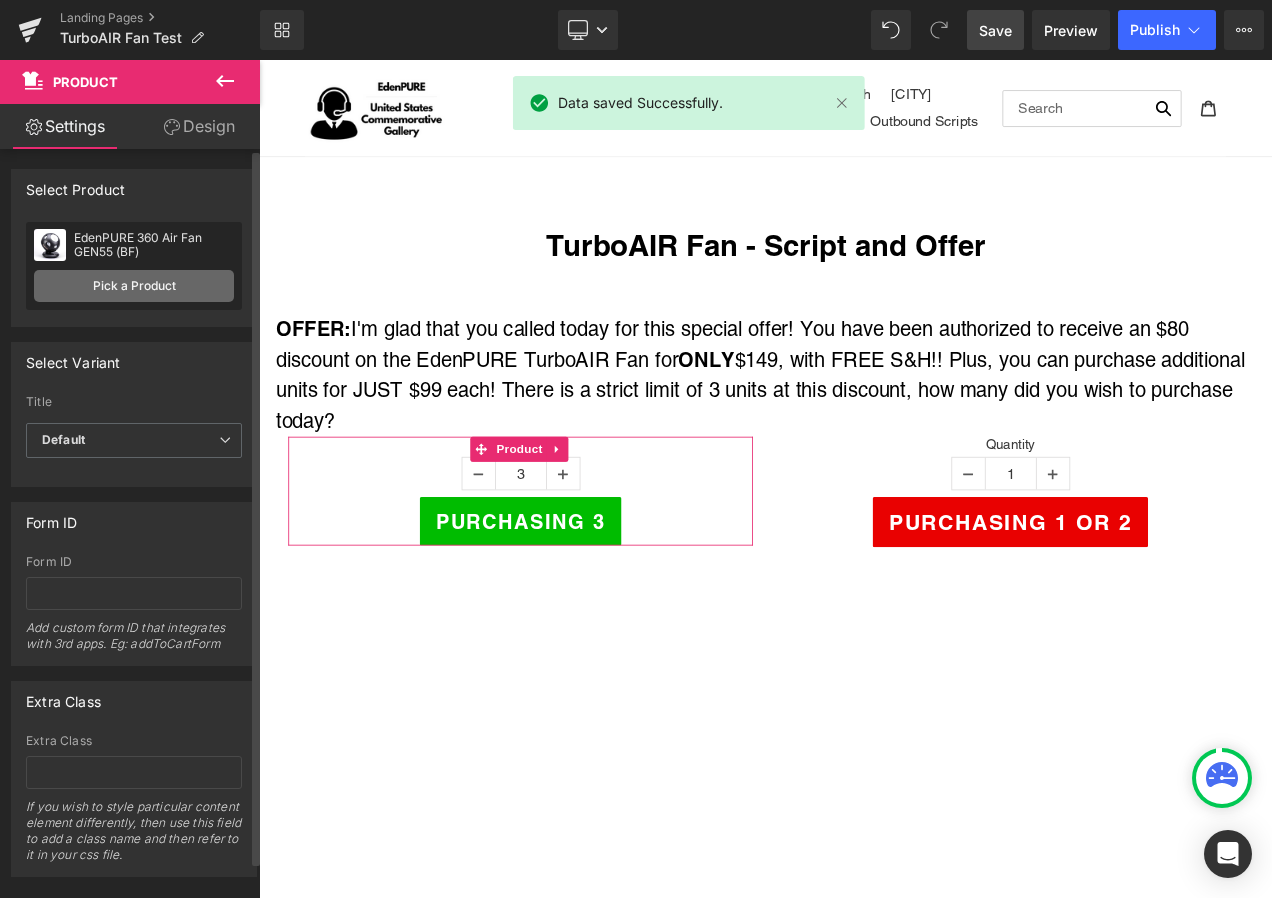 click on "Pick a Product" at bounding box center [134, 286] 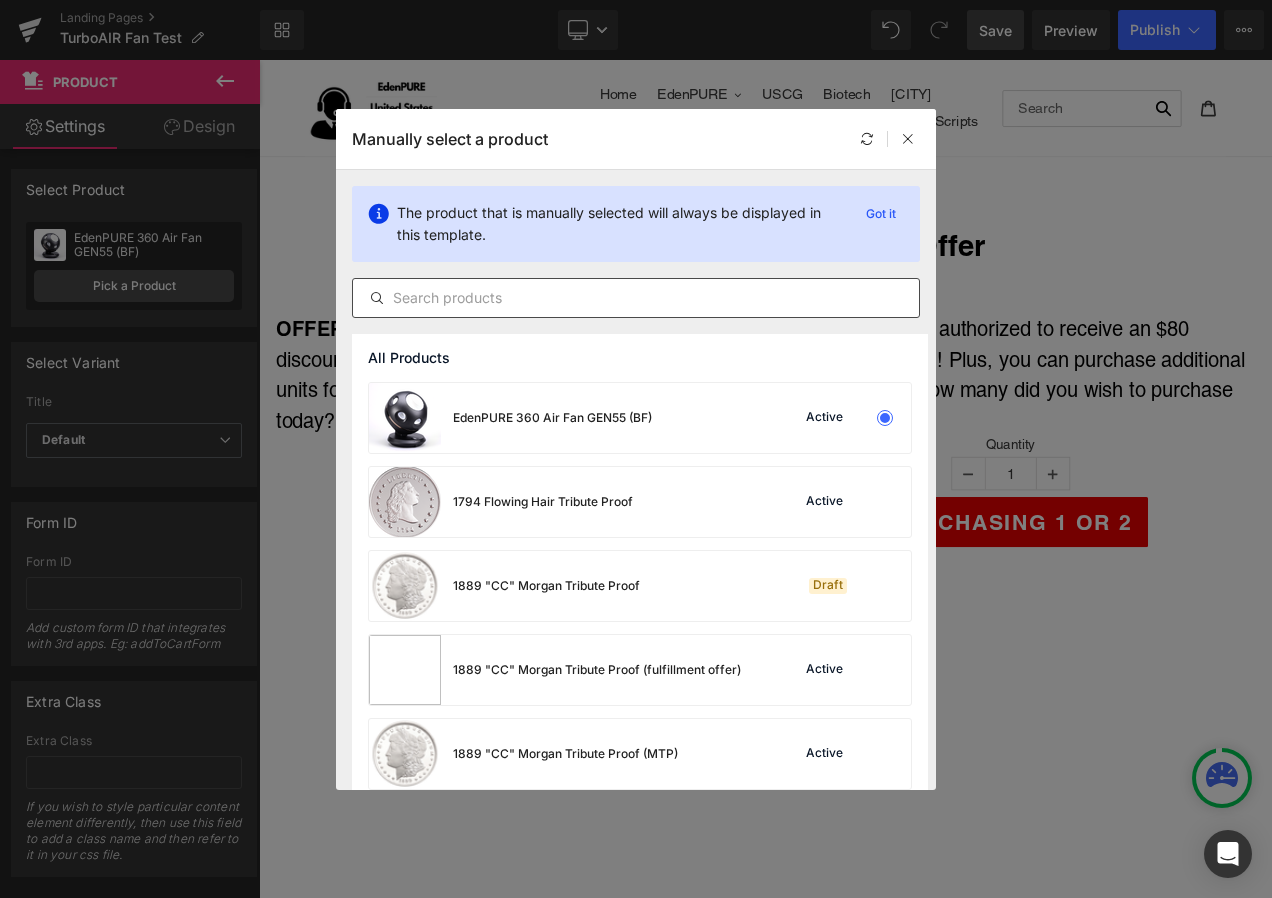 click at bounding box center (636, 298) 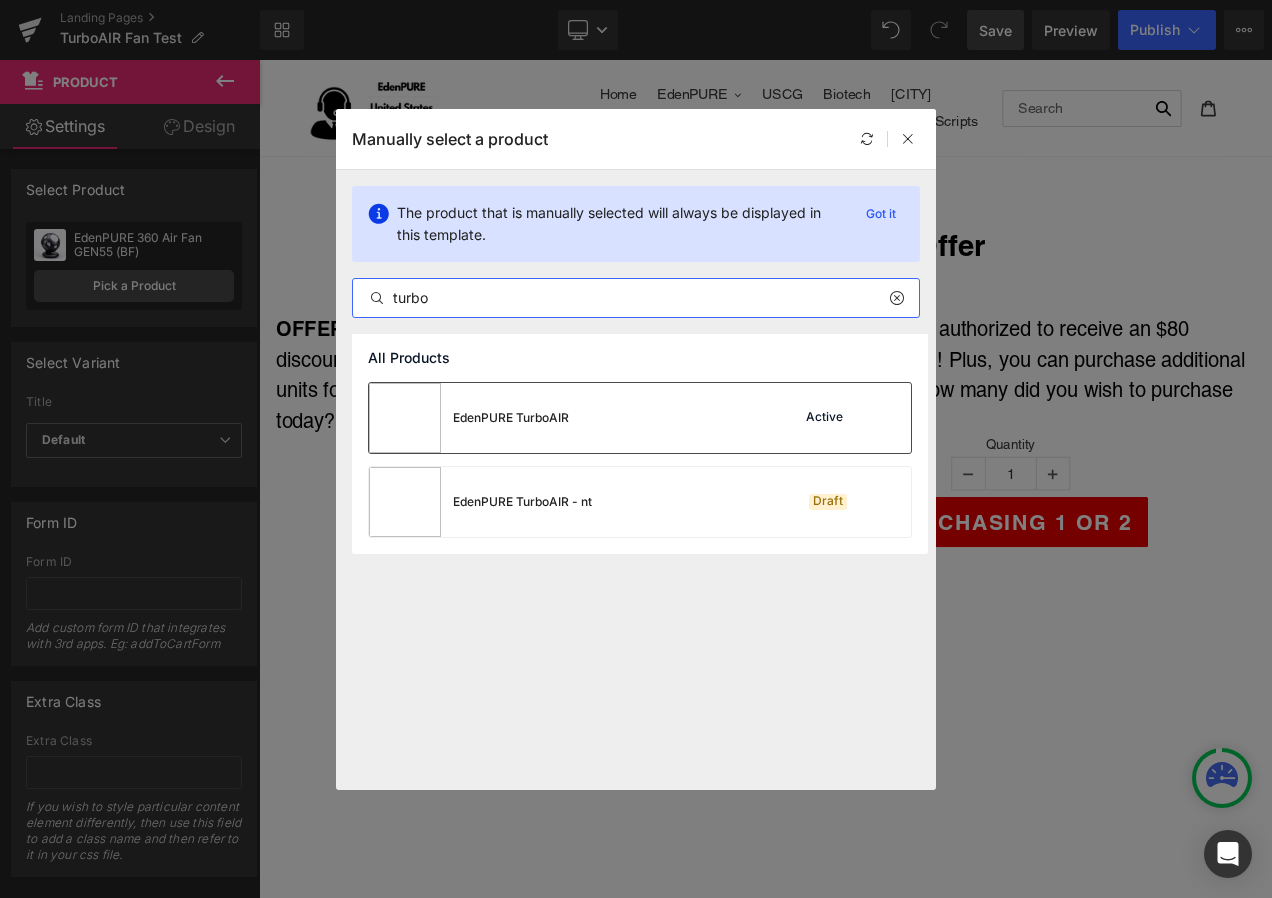 type on "turbo" 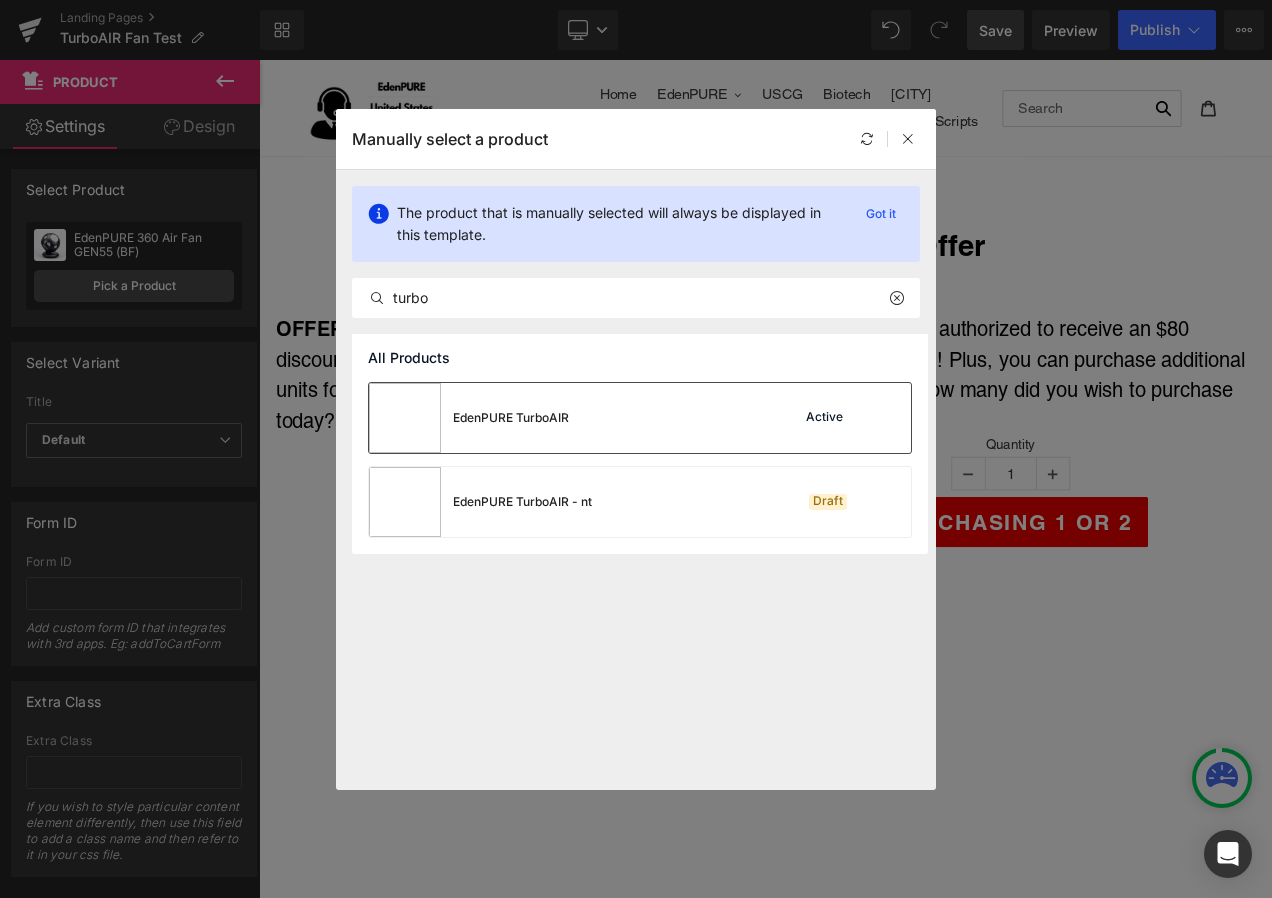 click on "EdenPURE TurboAIR" at bounding box center [469, 418] 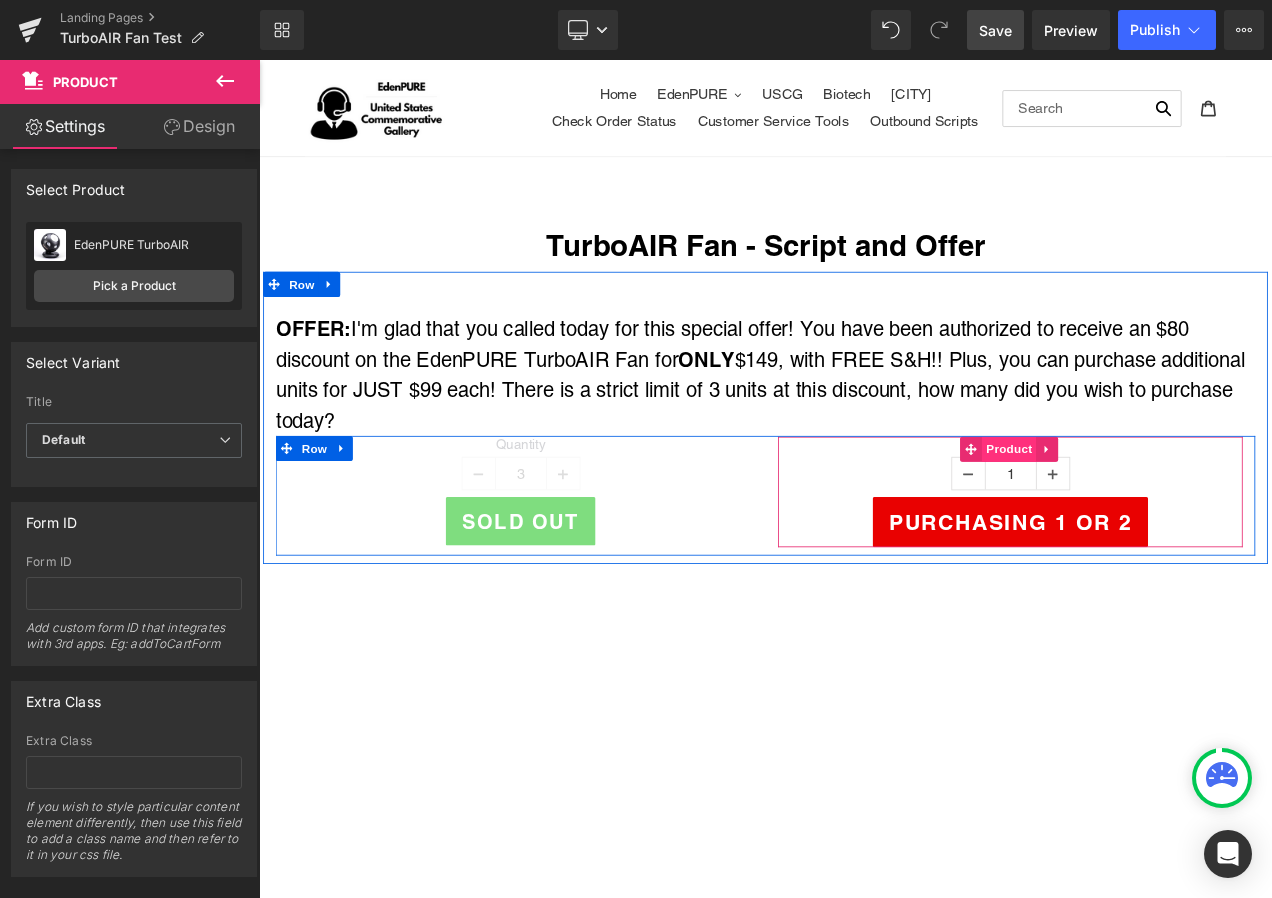 click on "Product" at bounding box center (1155, 525) 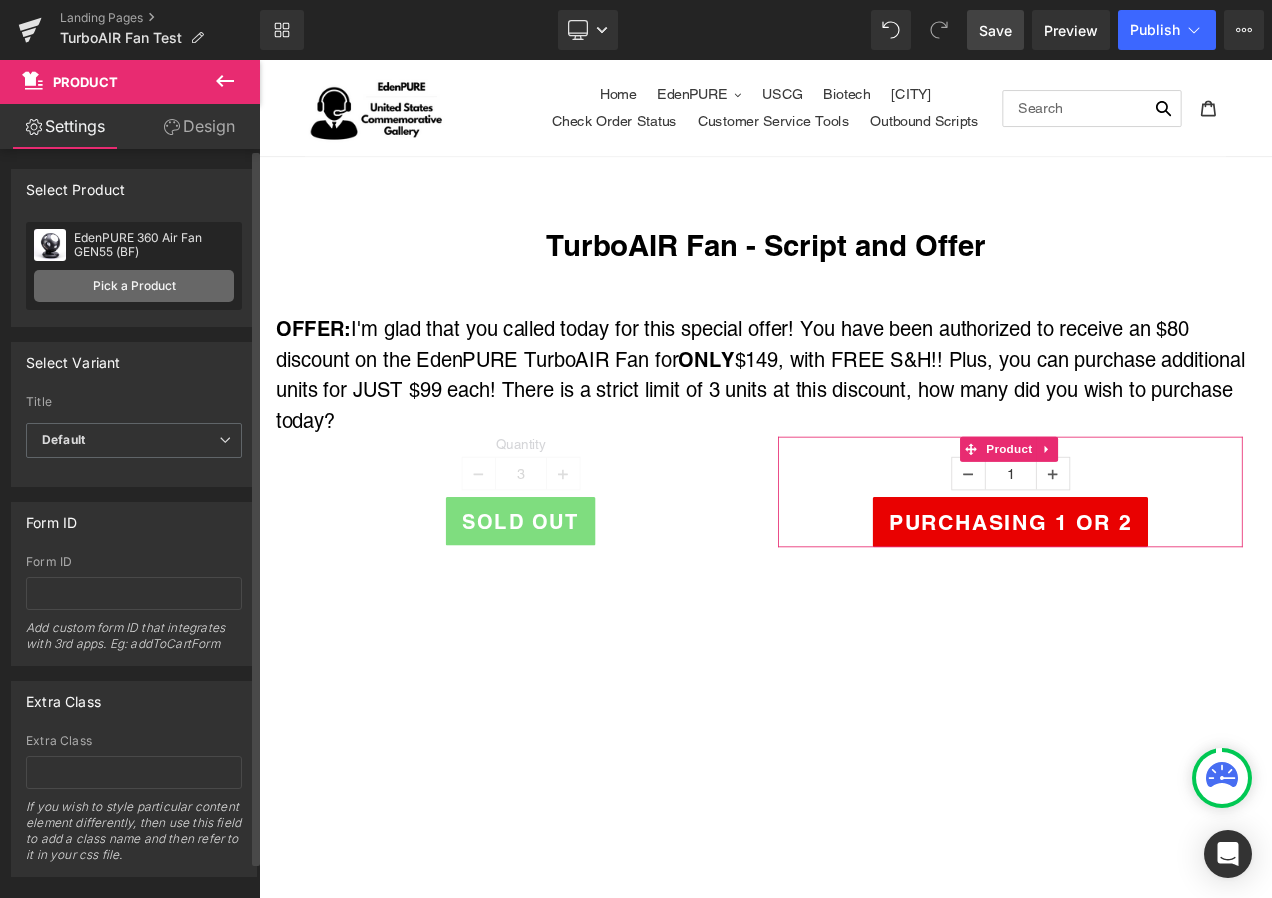 click on "Pick a Product" at bounding box center (134, 286) 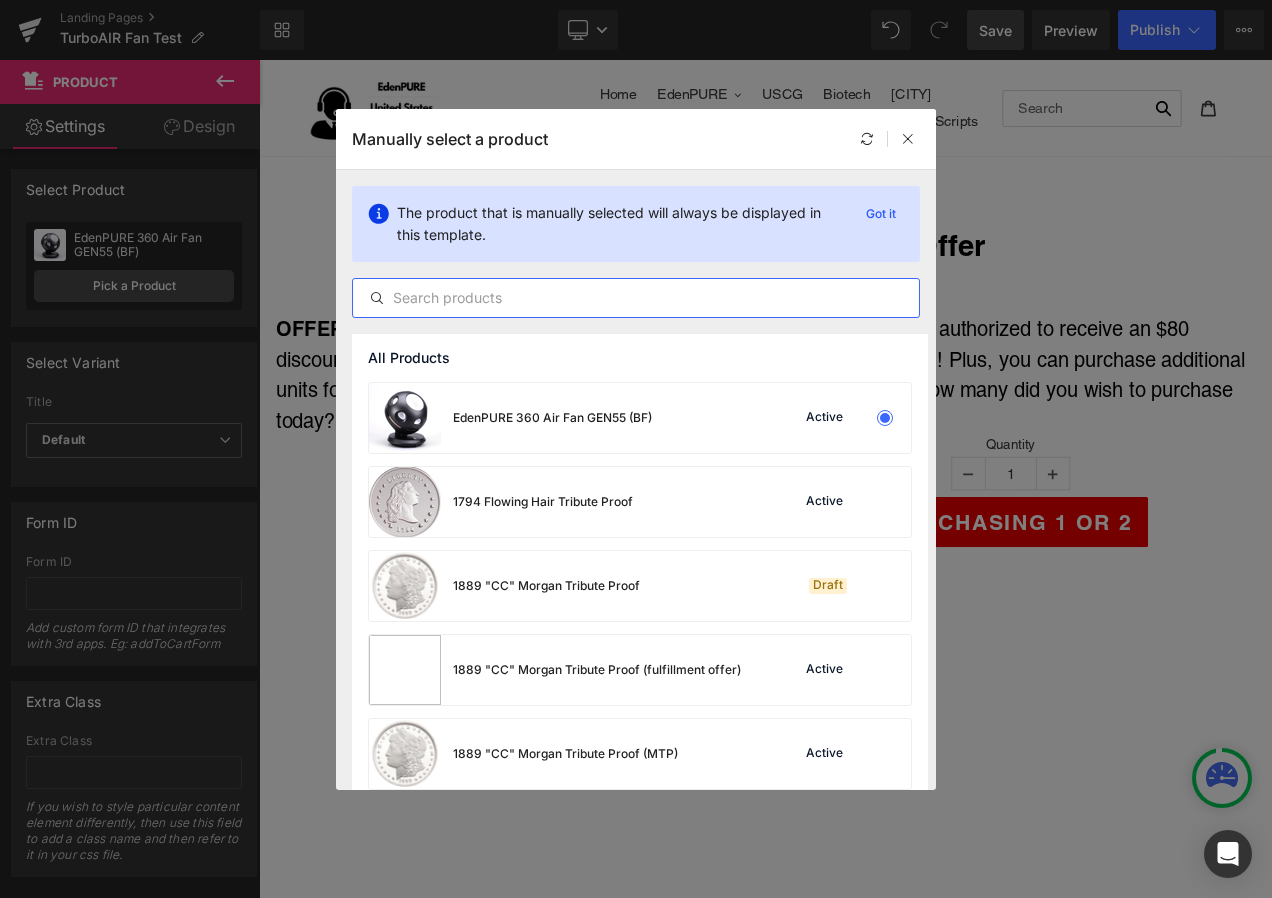 click at bounding box center [636, 298] 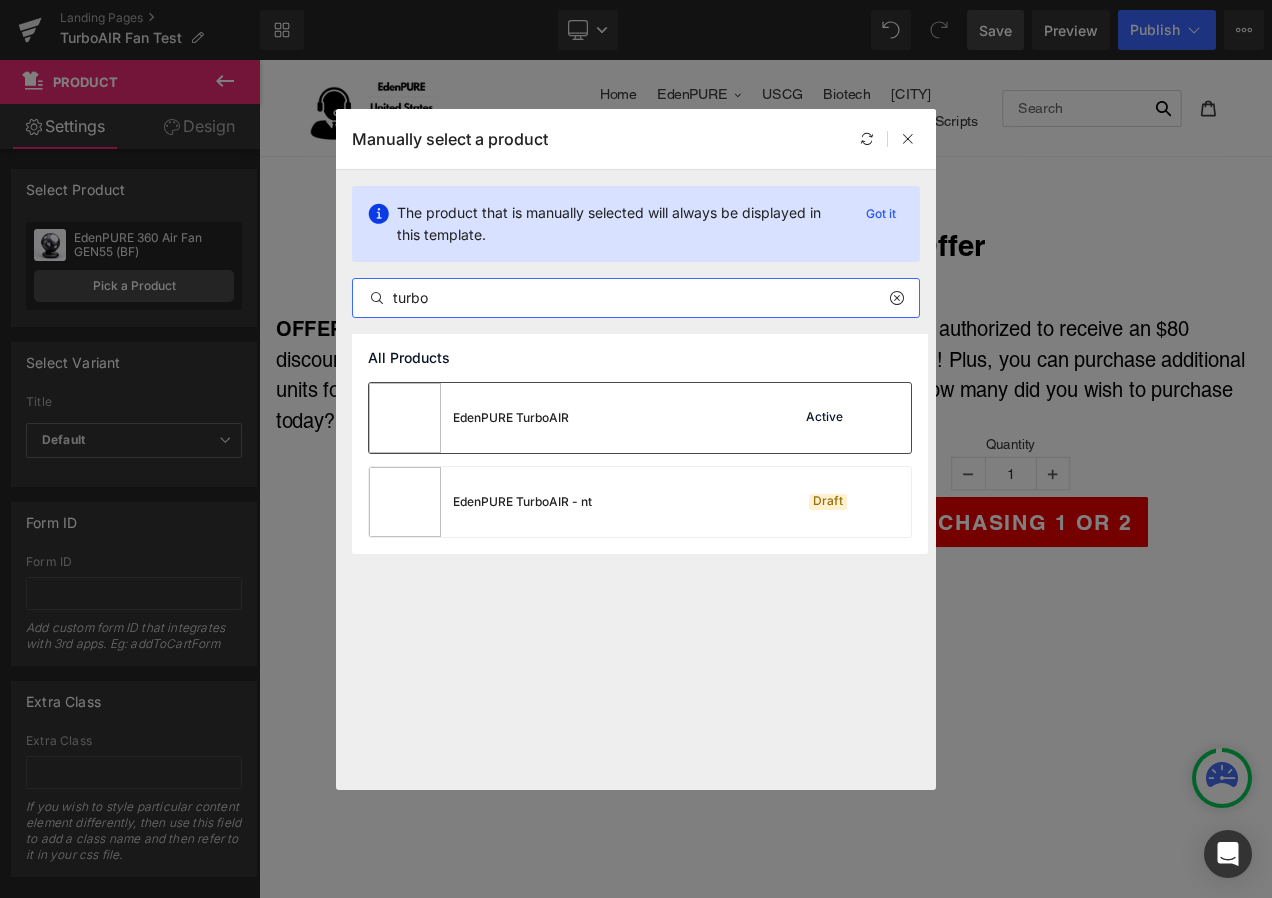 type on "turbo" 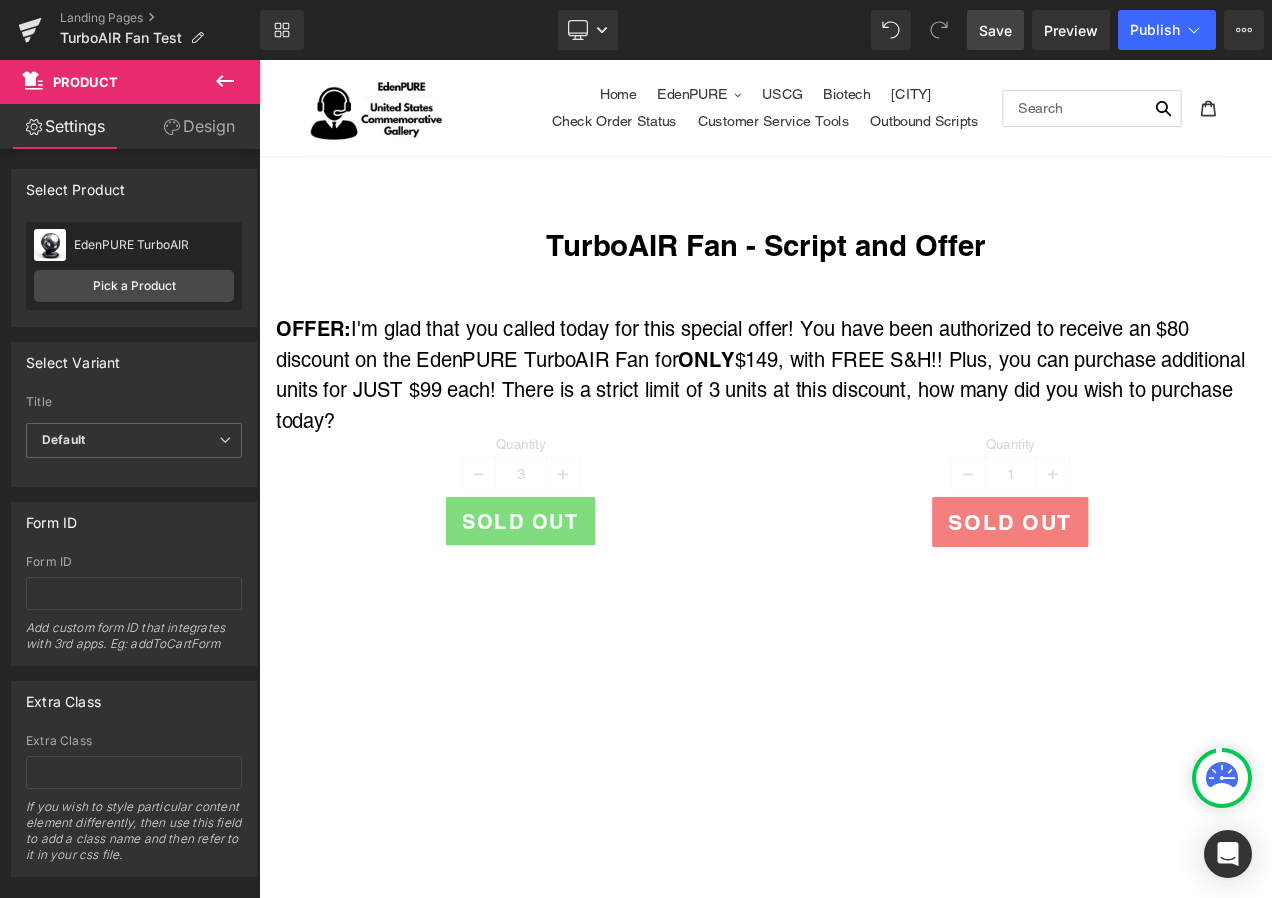 click on "Save" at bounding box center [995, 30] 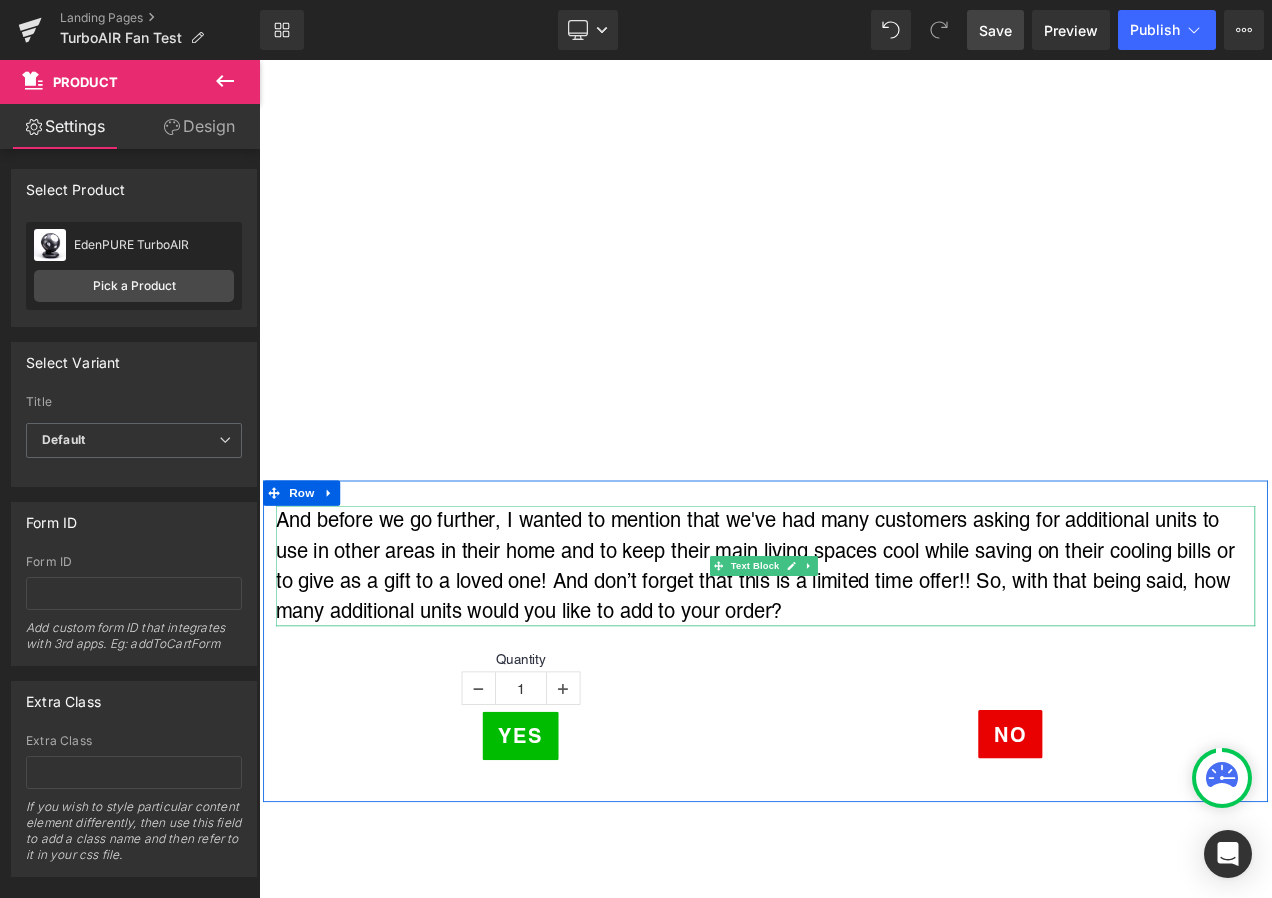 scroll, scrollTop: 700, scrollLeft: 0, axis: vertical 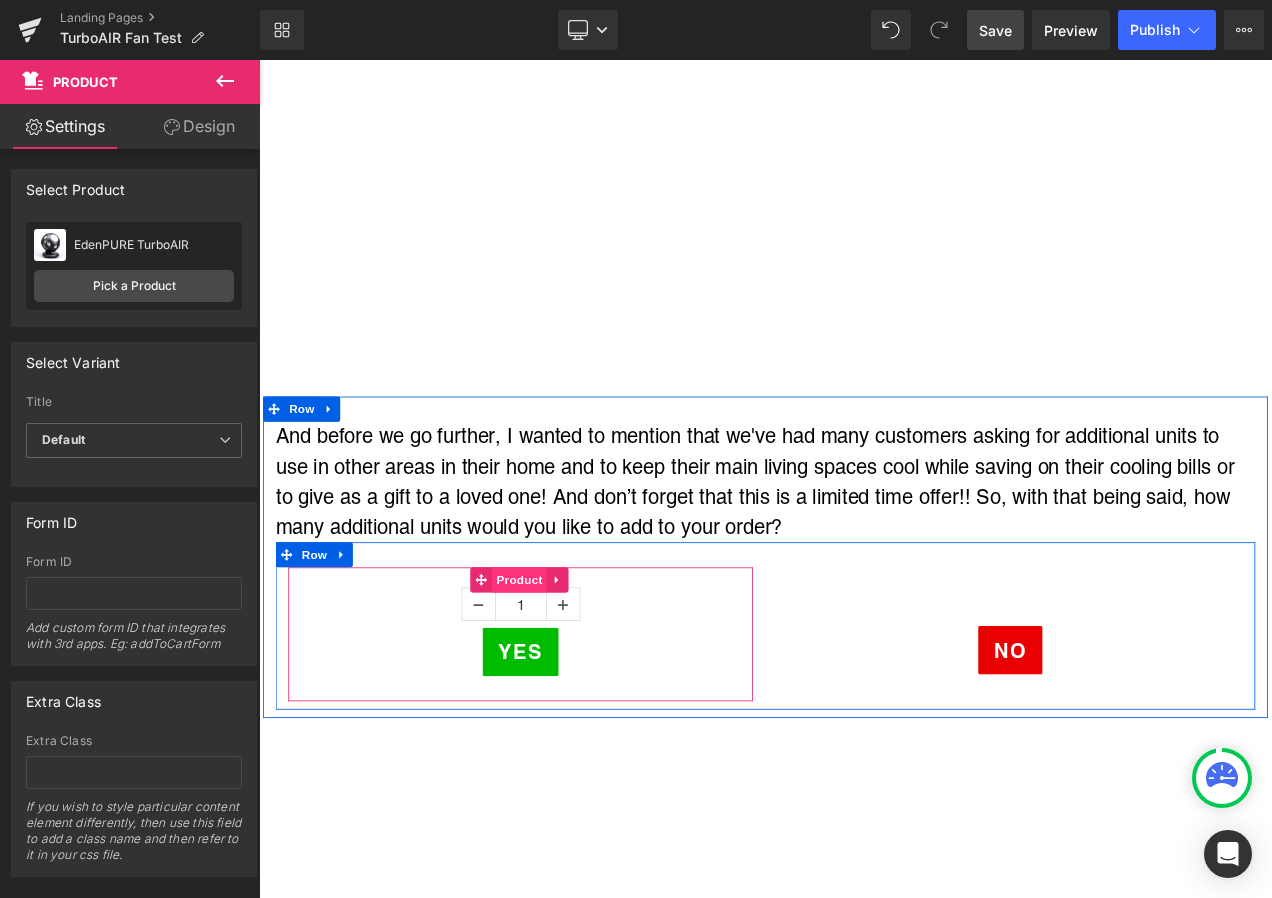 click on "Product" at bounding box center [570, 681] 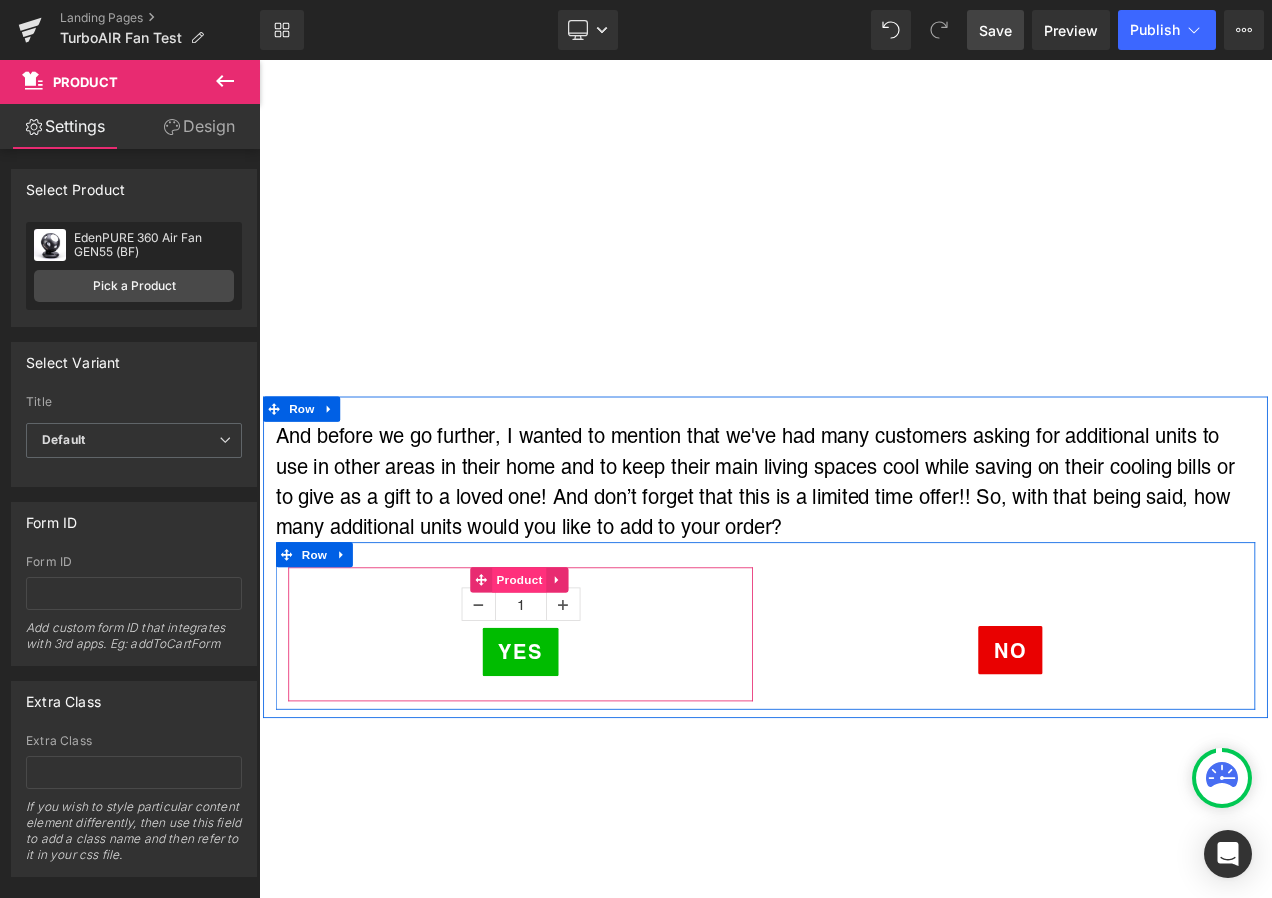 click on "Product" at bounding box center [570, 681] 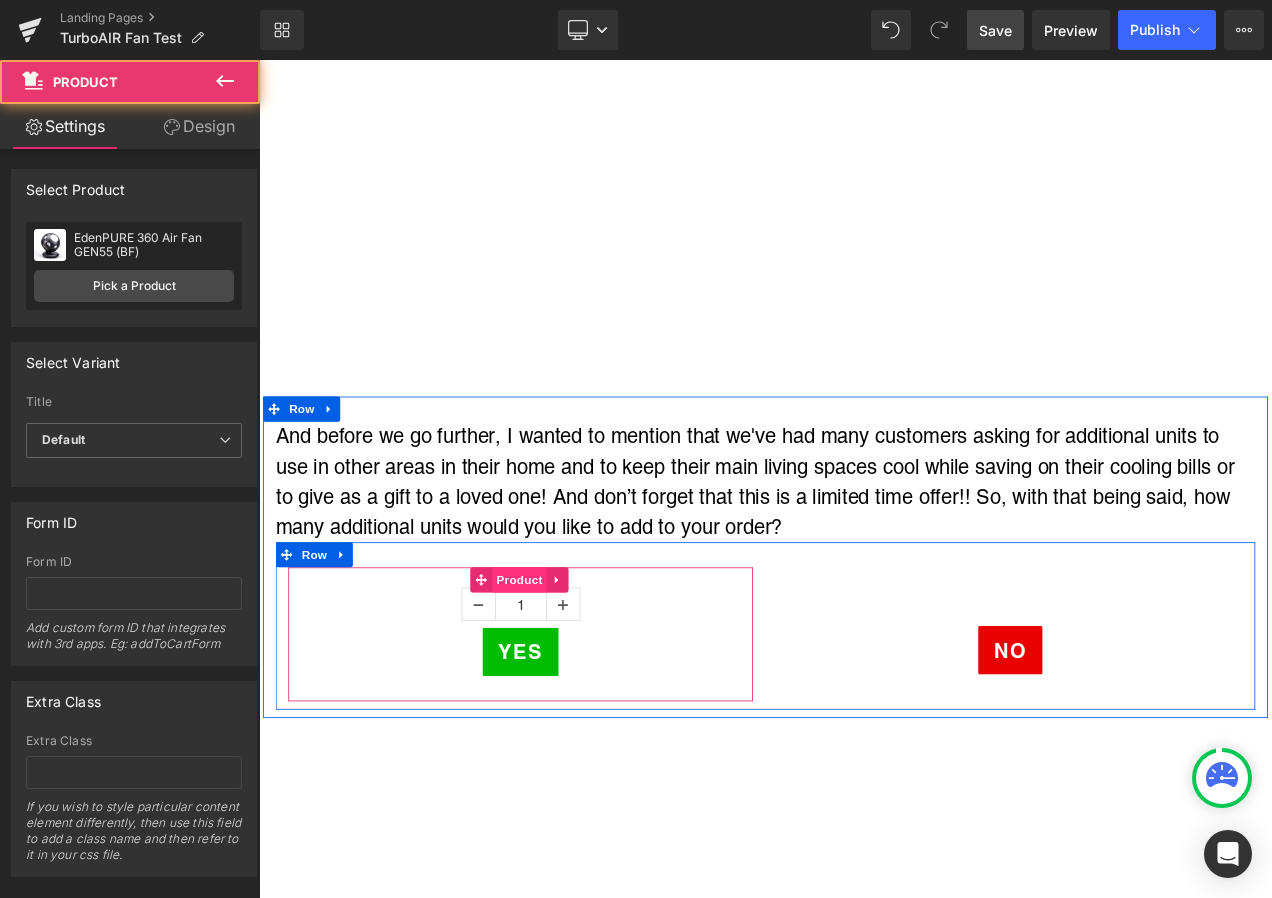click on "Product" at bounding box center [570, 681] 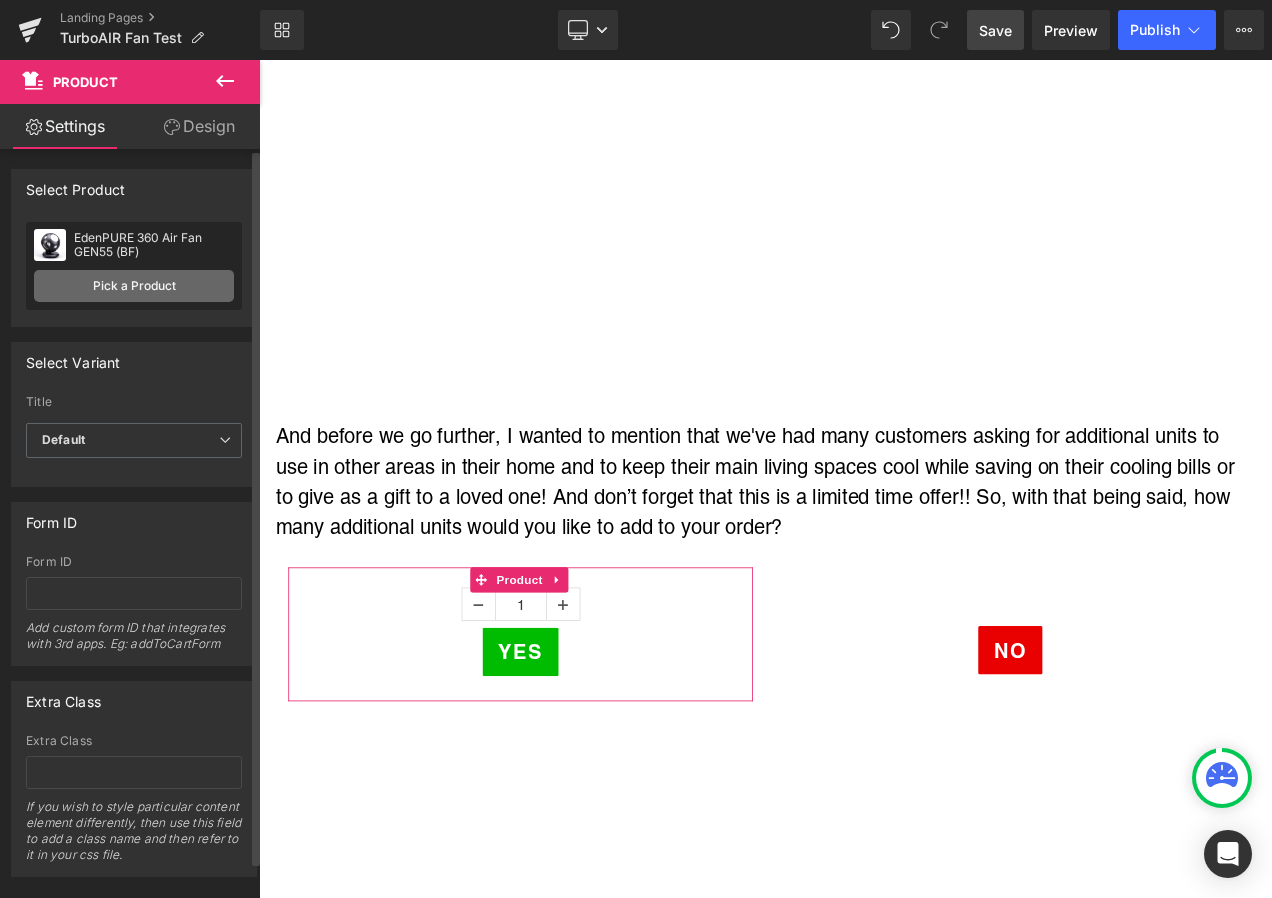 click on "Pick a Product" at bounding box center [134, 286] 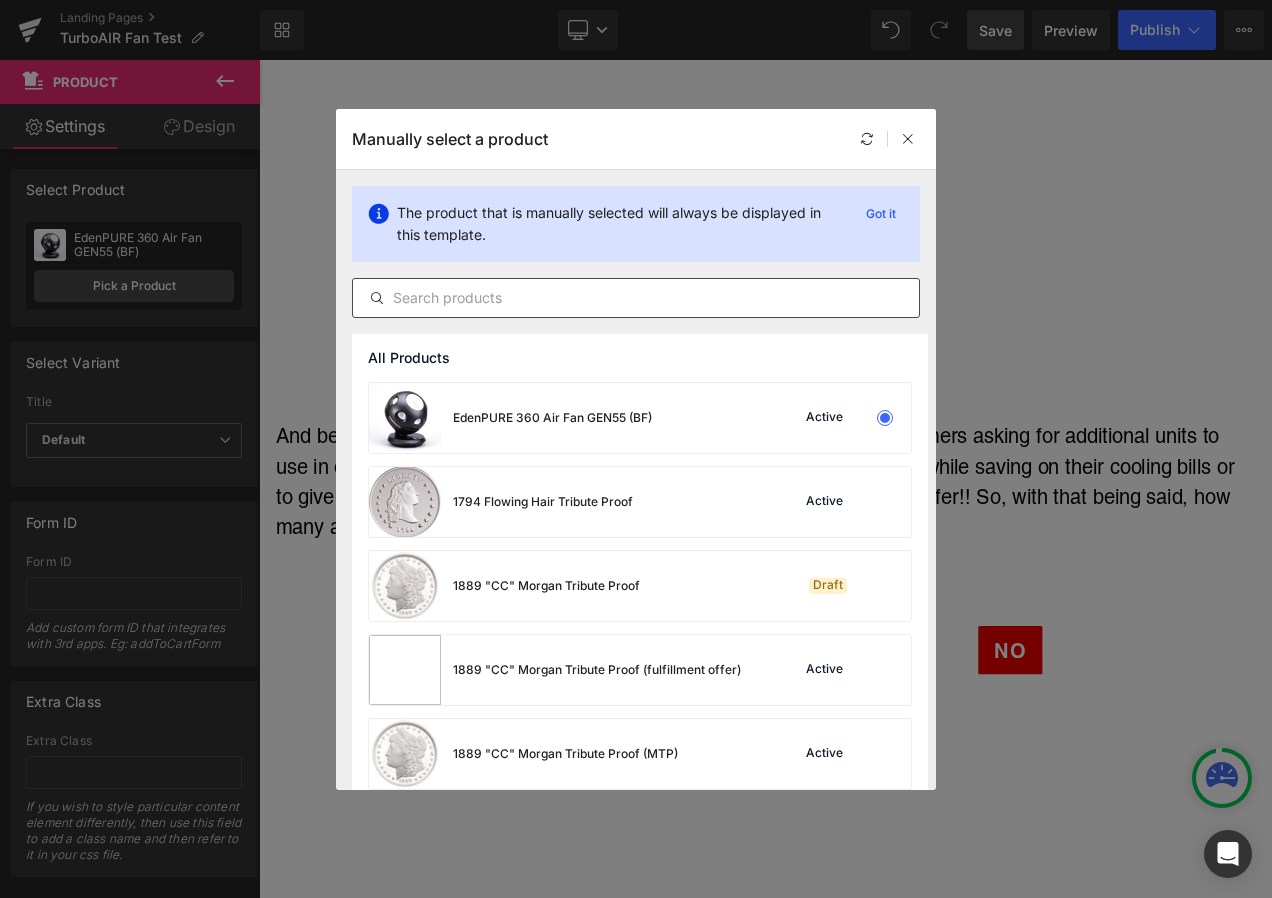 click at bounding box center [636, 298] 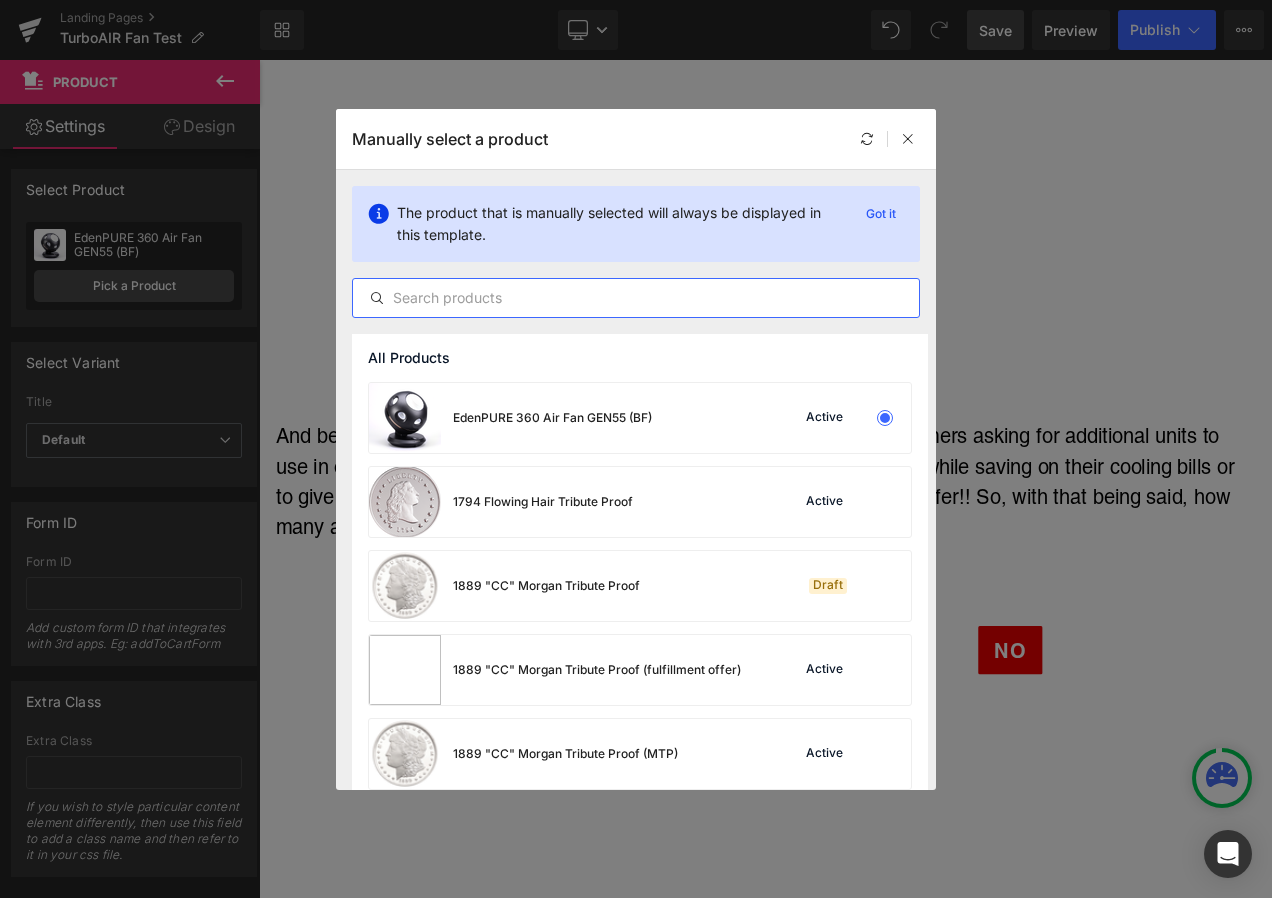 click at bounding box center (636, 298) 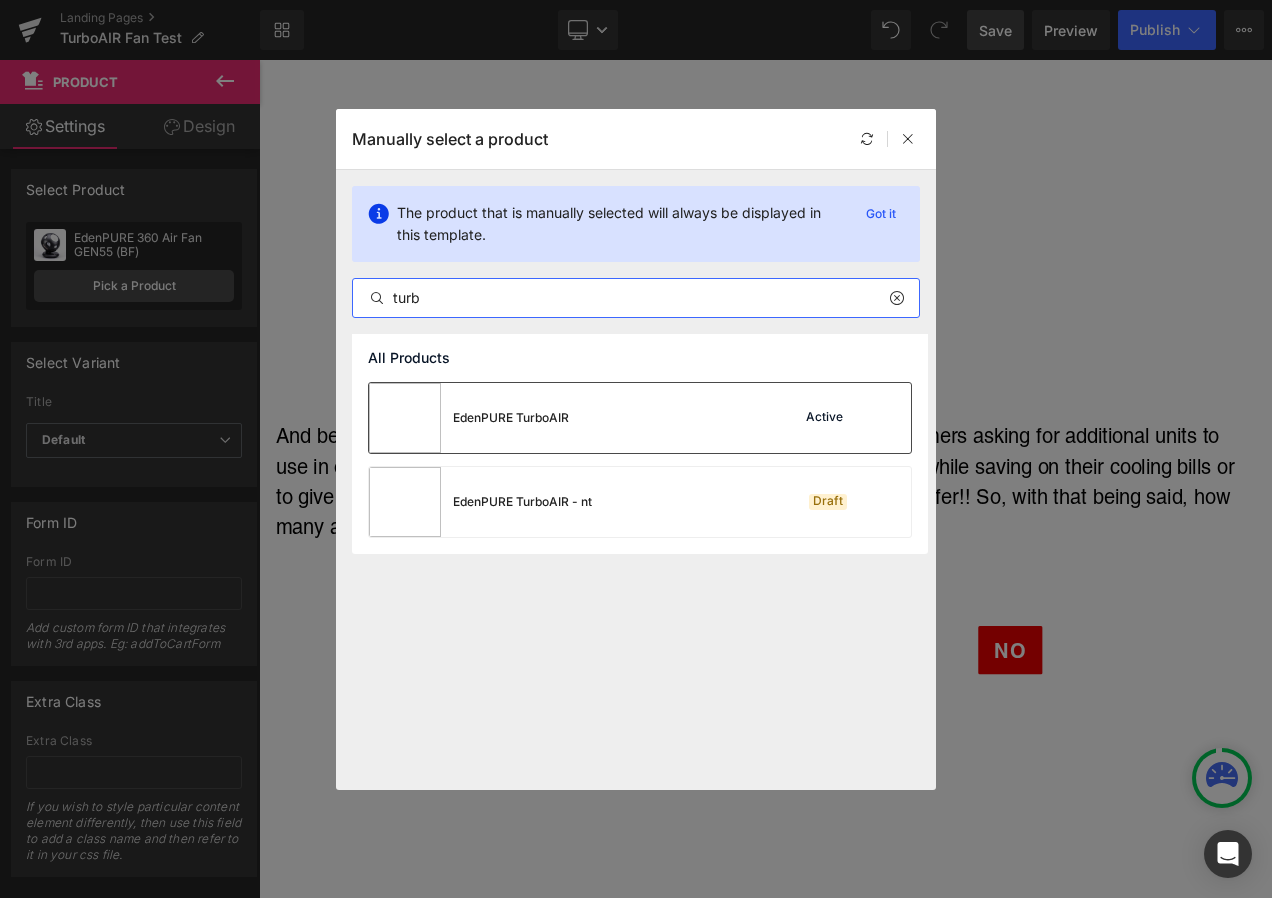 type on "turb" 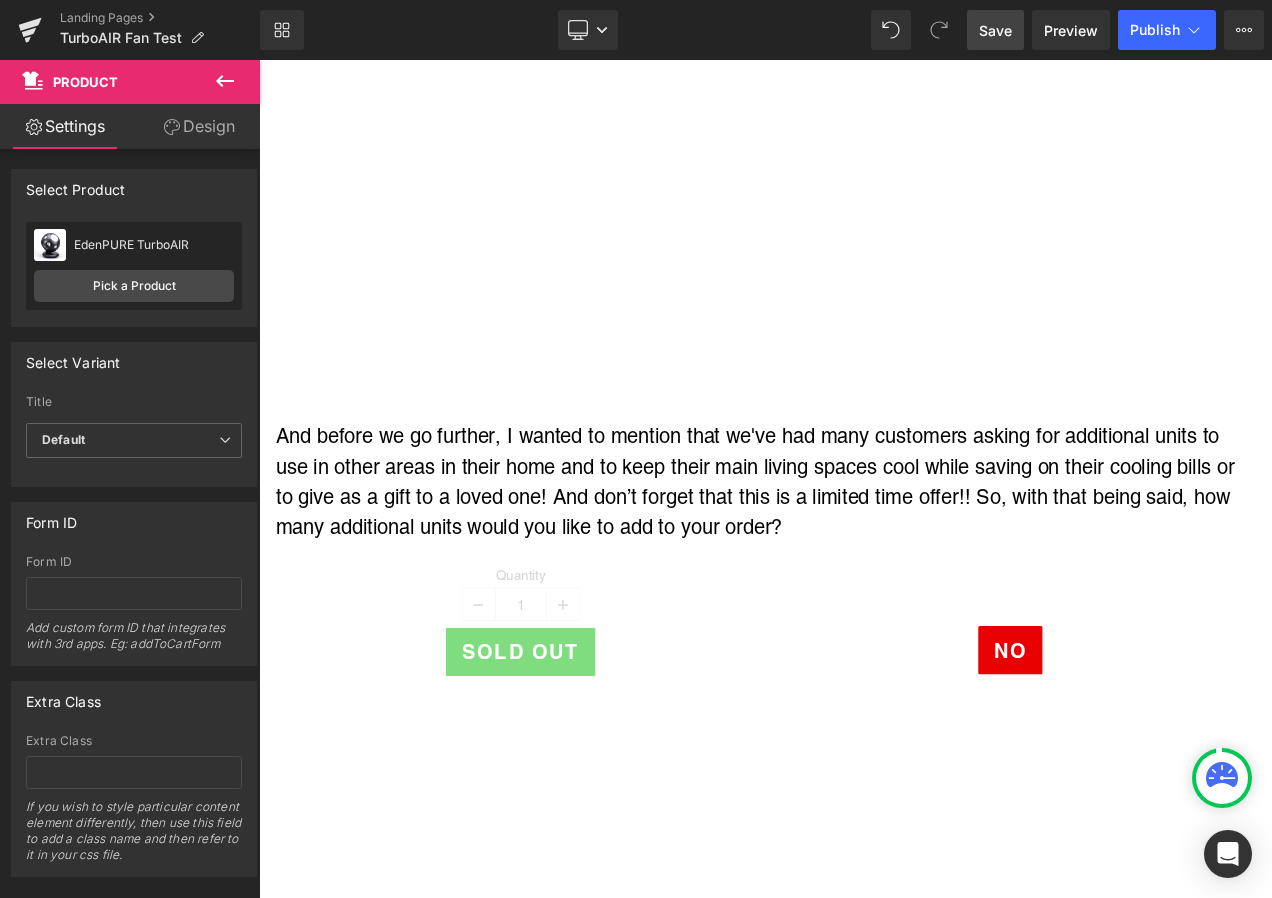 click on "Save" at bounding box center (995, 30) 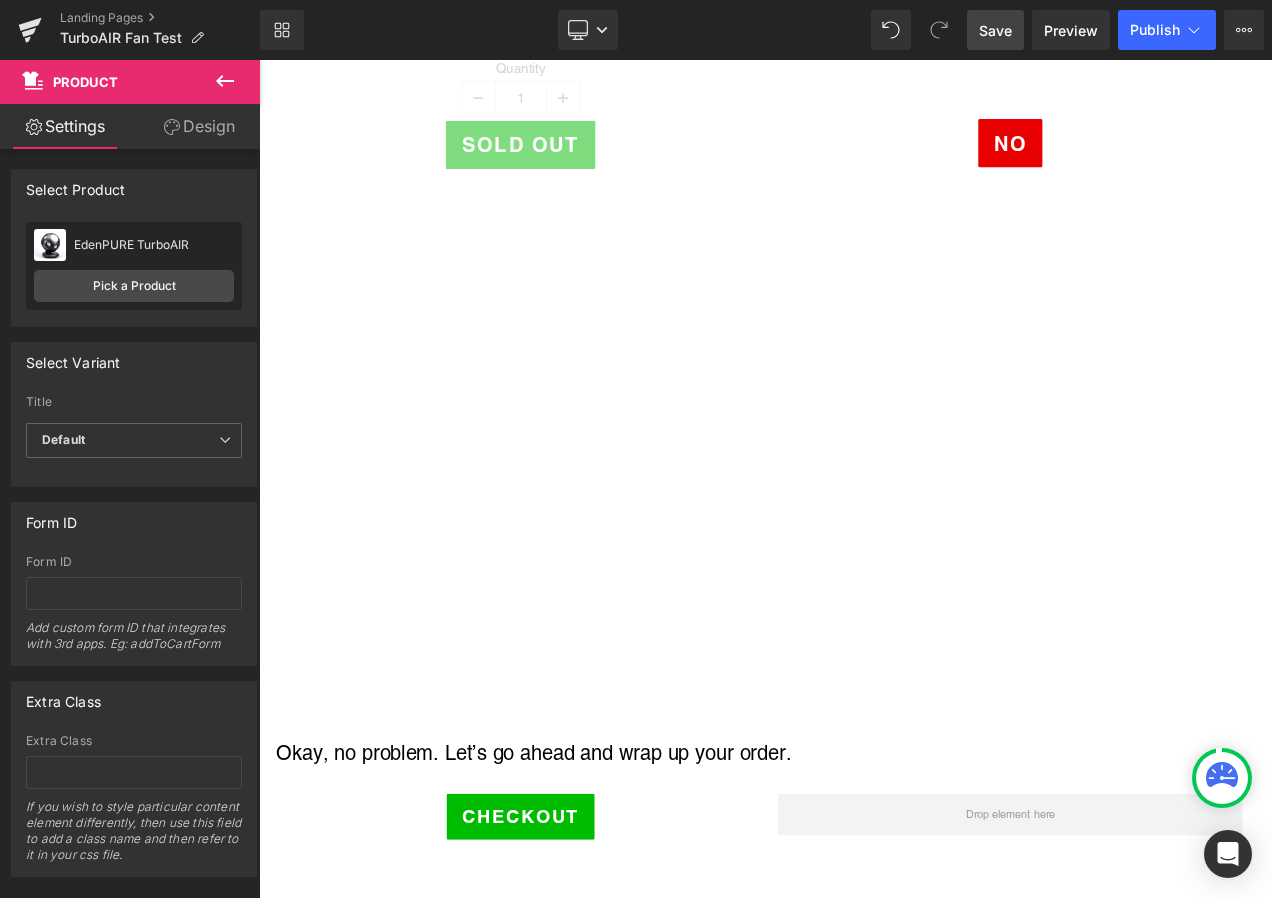 scroll, scrollTop: 1300, scrollLeft: 0, axis: vertical 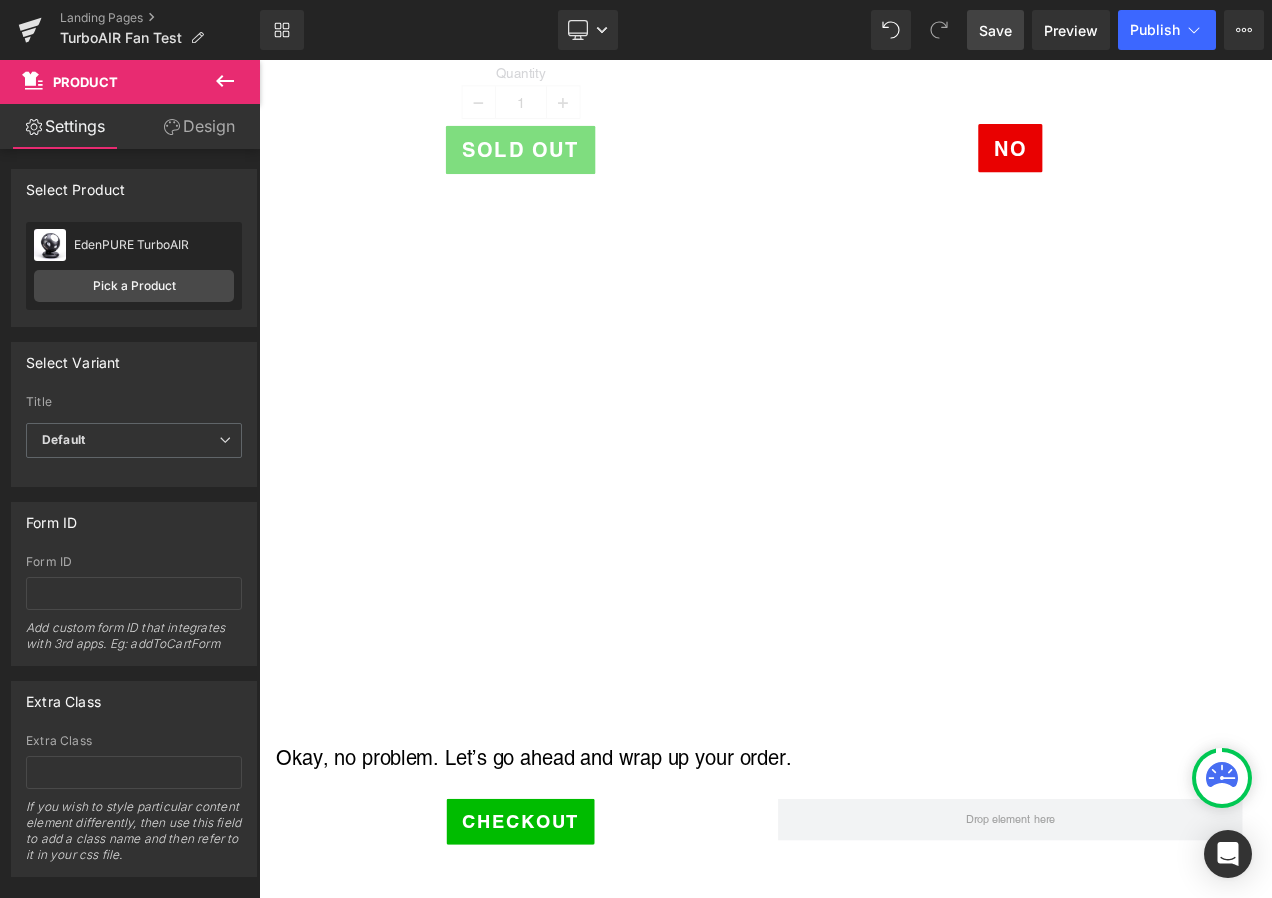 click on "Save" at bounding box center (995, 30) 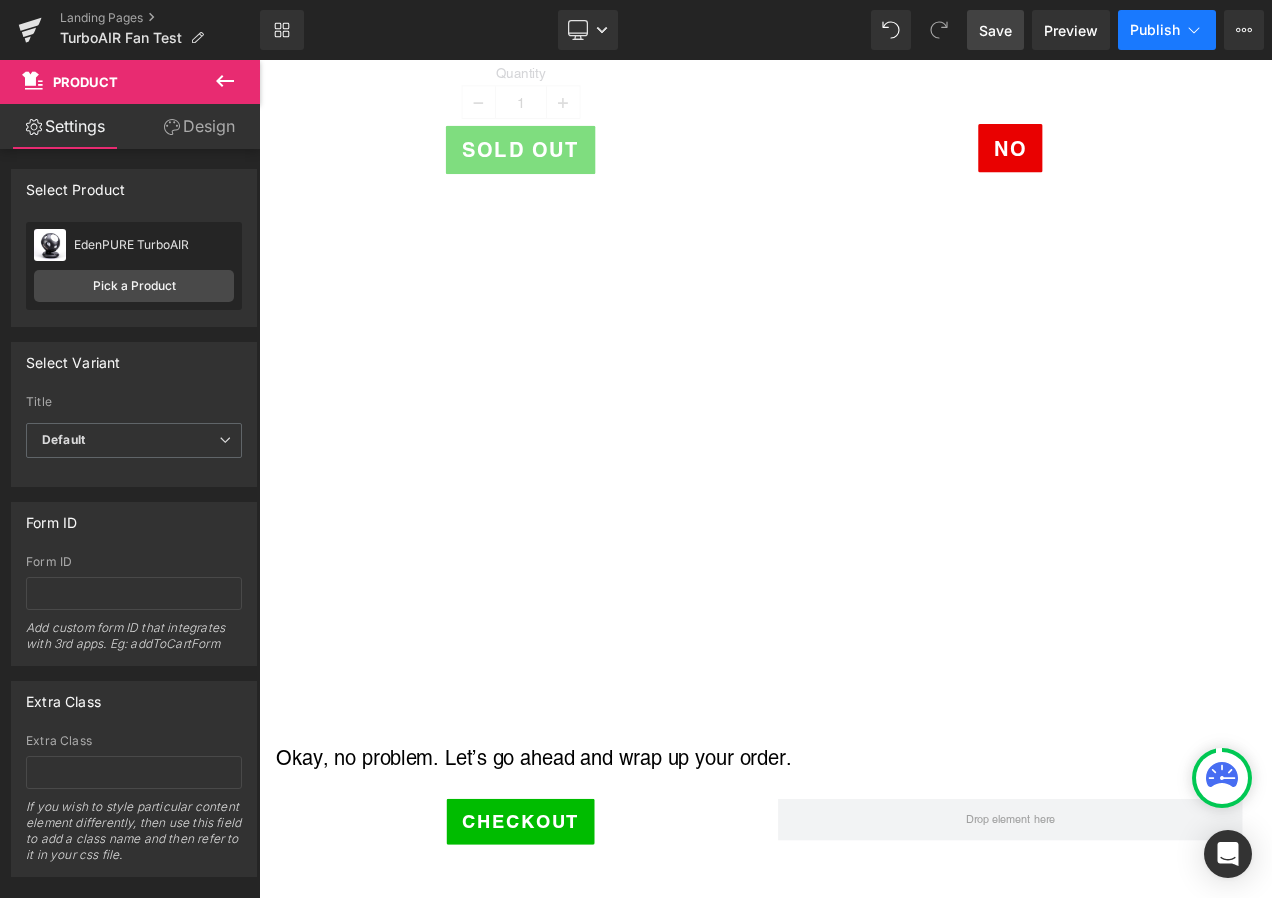 click on "Publish" at bounding box center (1155, 30) 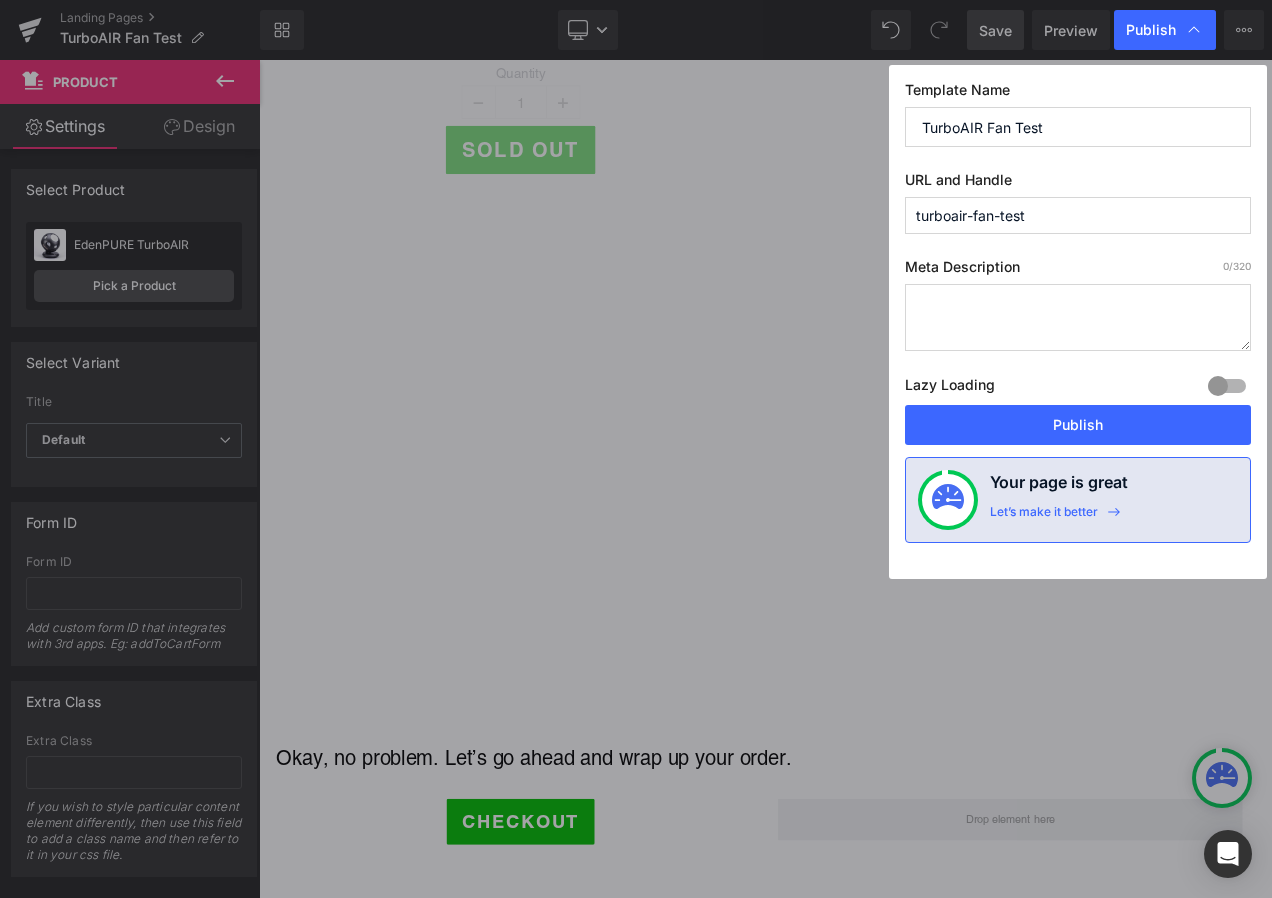 drag, startPoint x: 1096, startPoint y: 213, endPoint x: 756, endPoint y: 208, distance: 340.03677 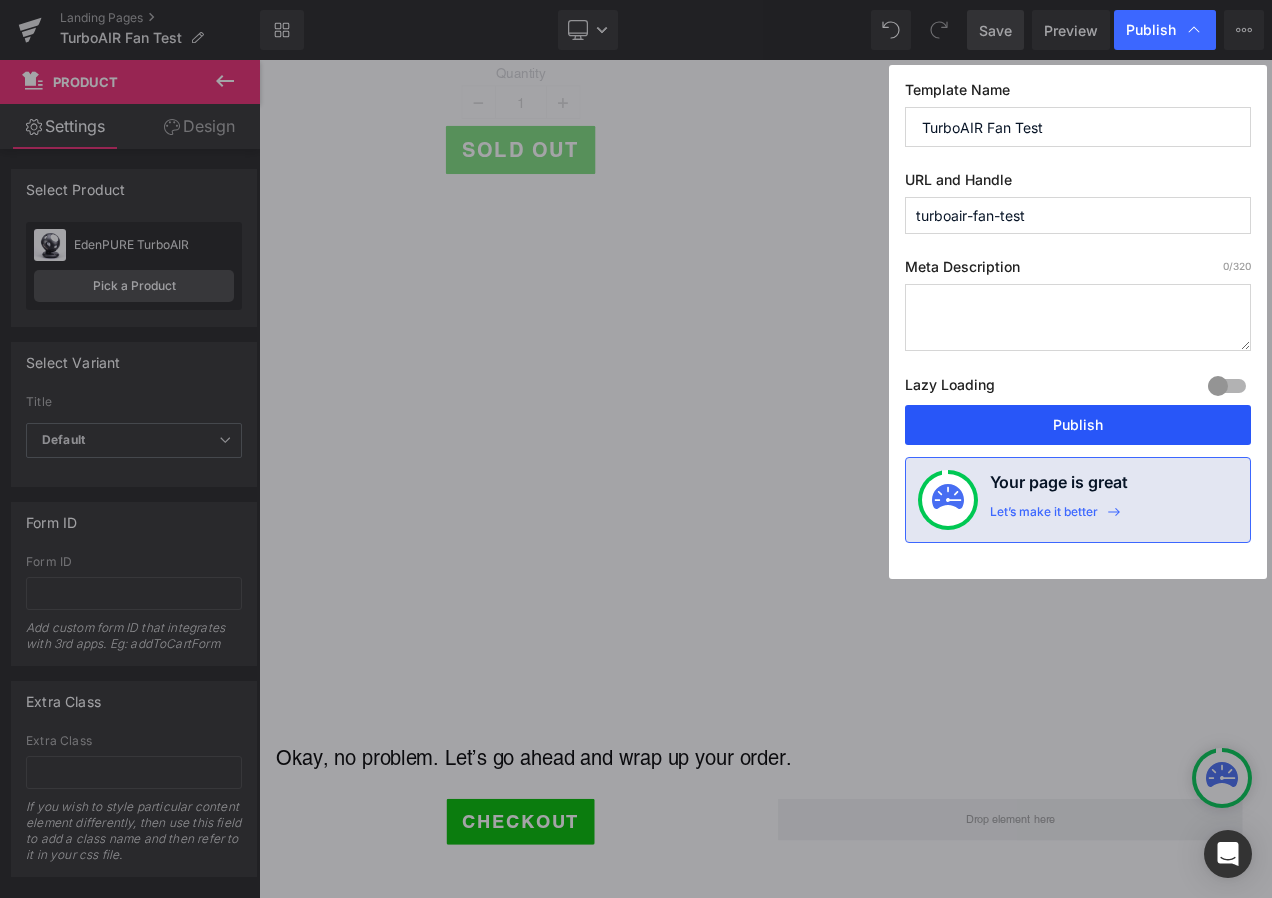 click on "Publish" at bounding box center (1078, 425) 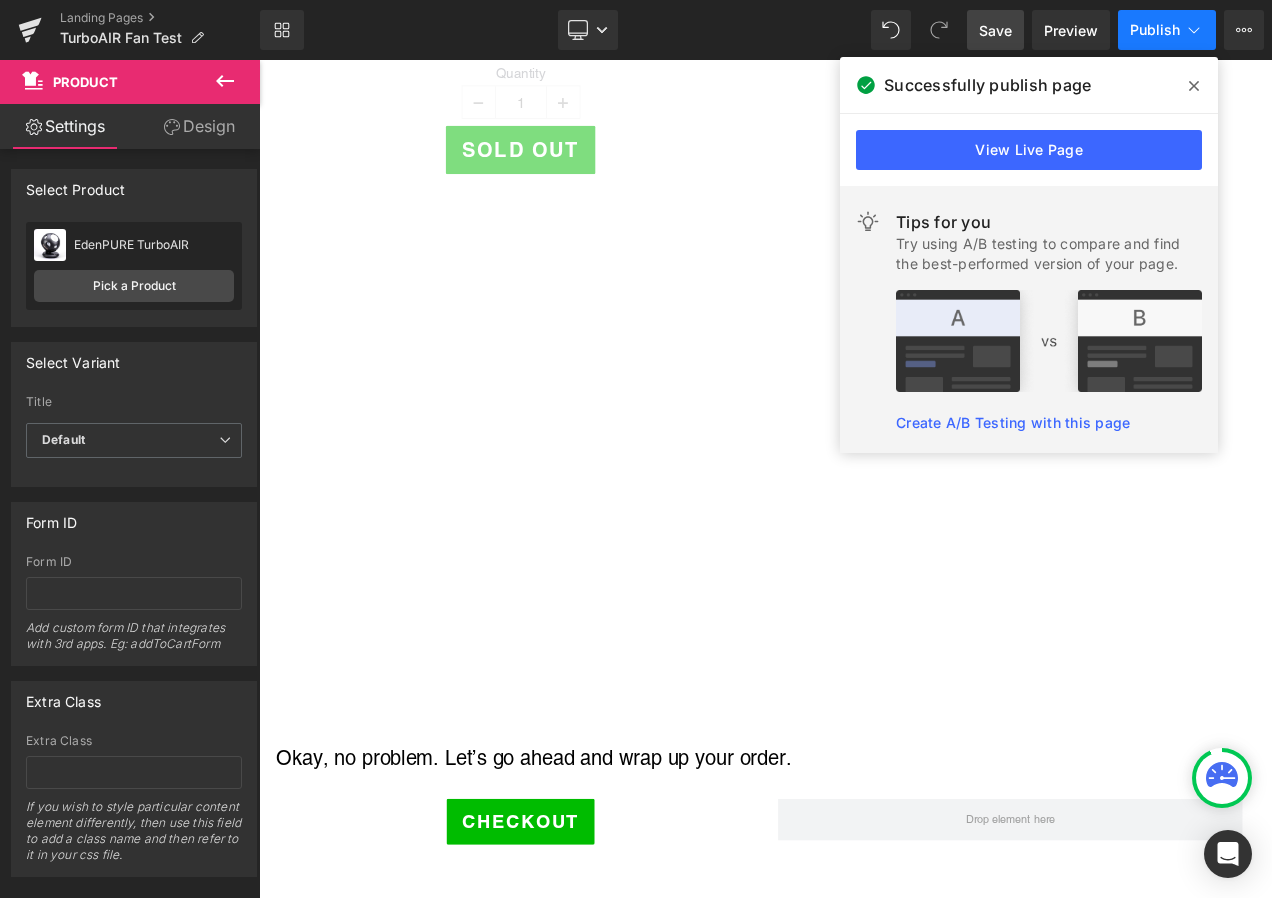 click on "Publish" at bounding box center (1155, 30) 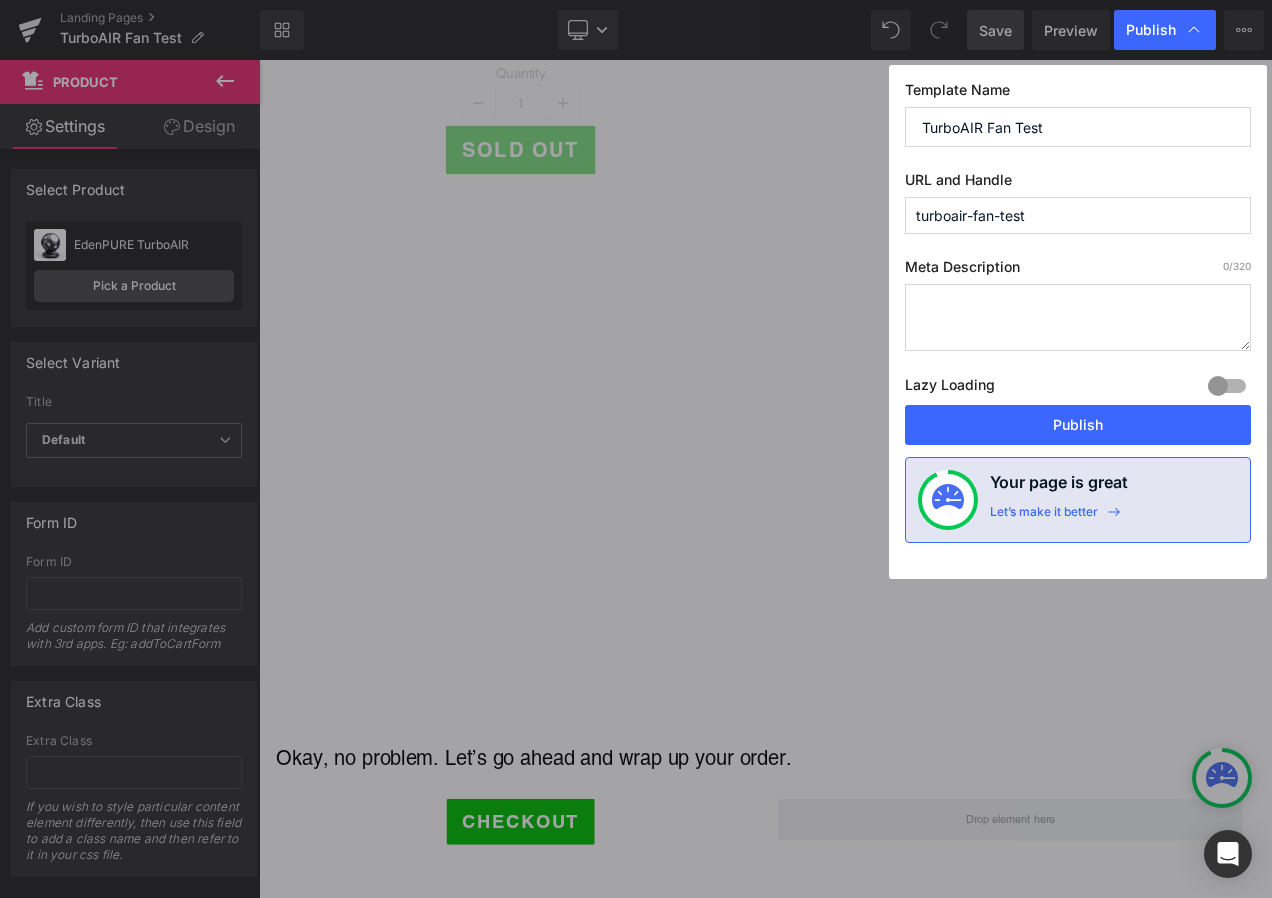 drag, startPoint x: 1014, startPoint y: 203, endPoint x: 895, endPoint y: 196, distance: 119.2057 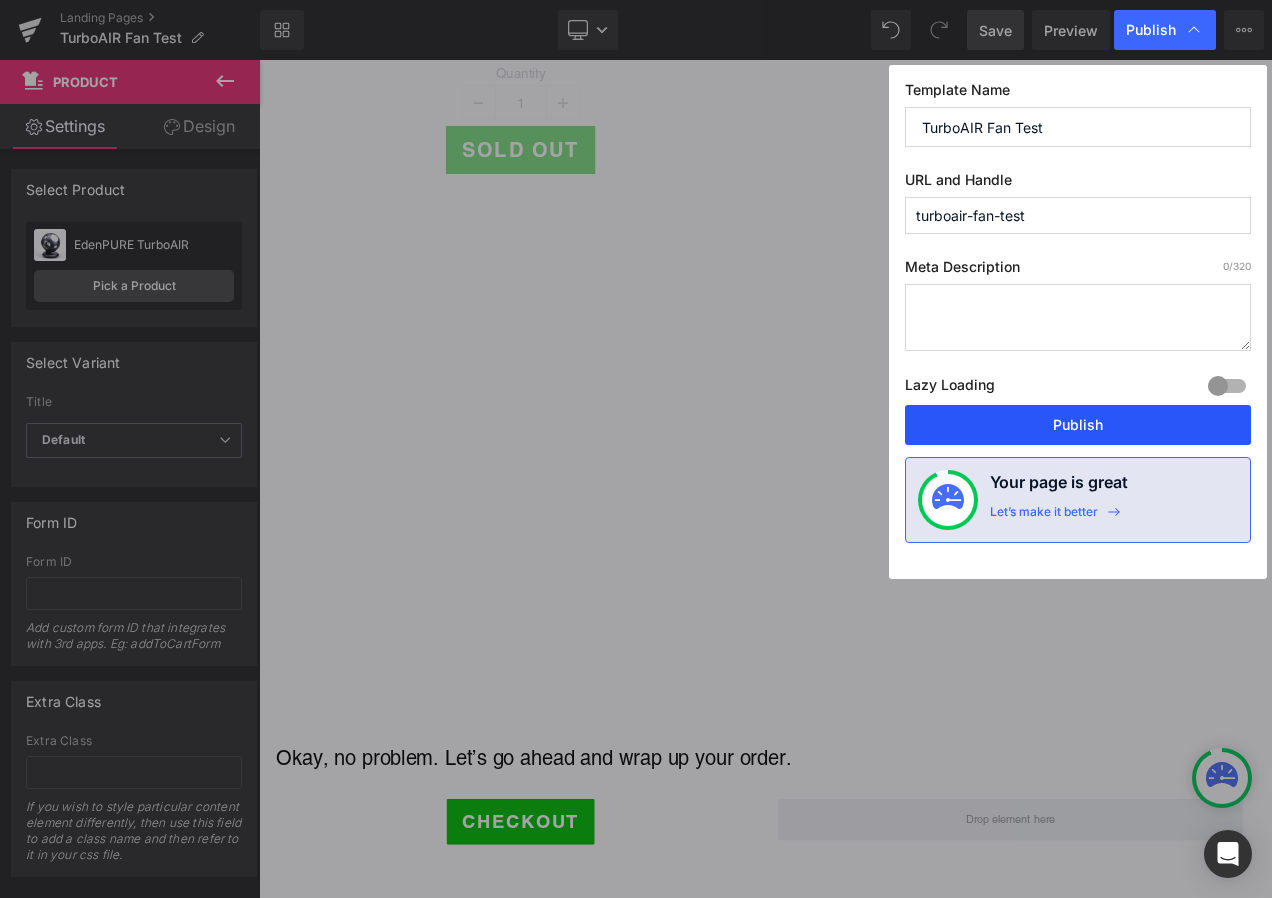 click on "Publish" at bounding box center [1078, 425] 